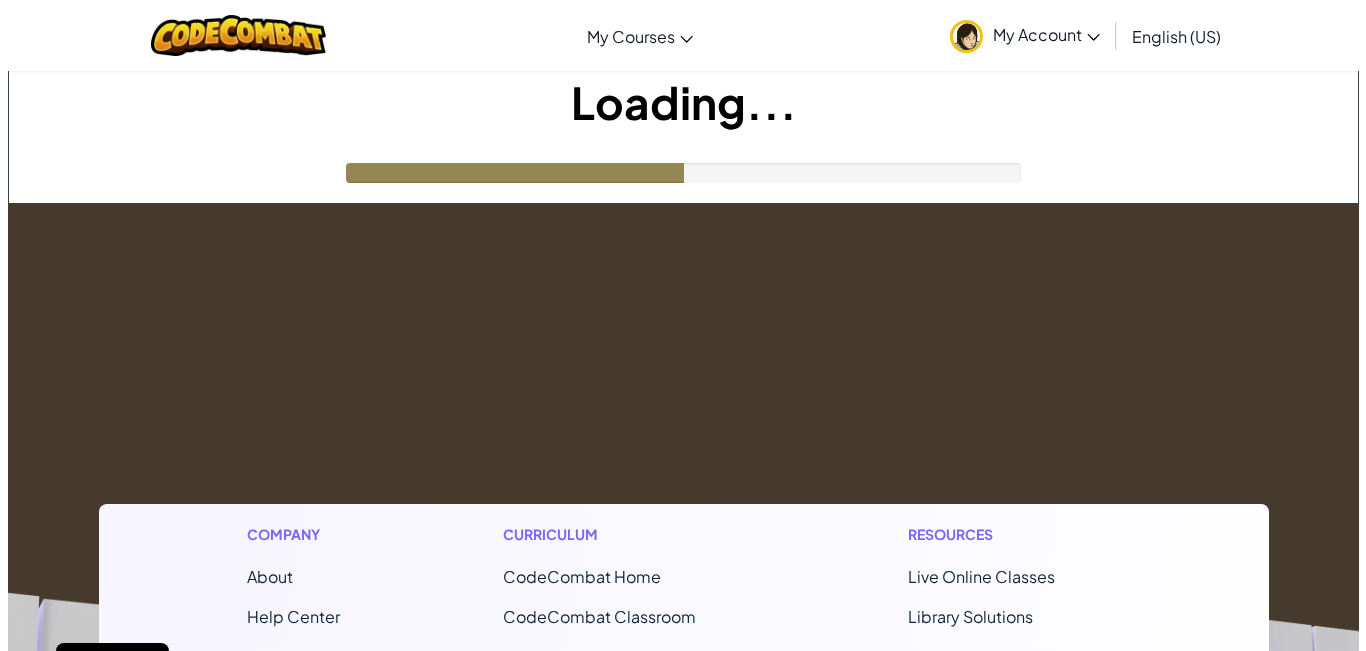 scroll, scrollTop: 0, scrollLeft: 0, axis: both 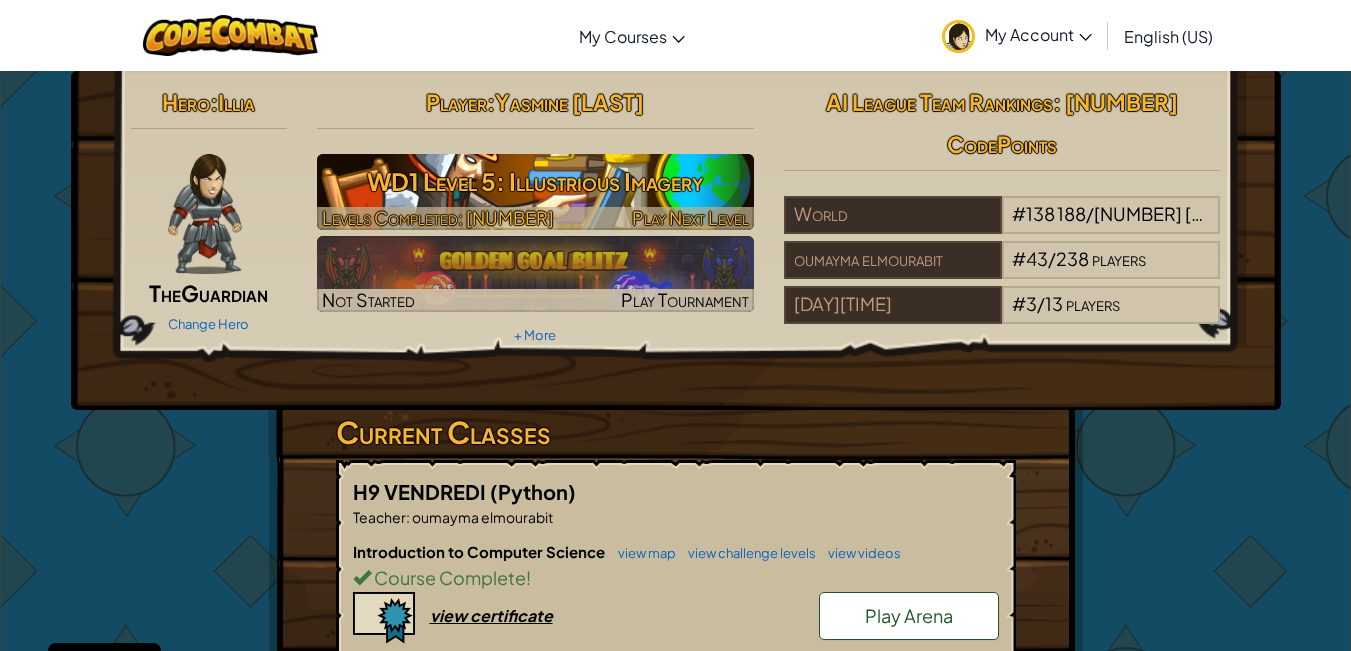 click on "WD1 Level 5: Illustrious Imagery" at bounding box center (535, 181) 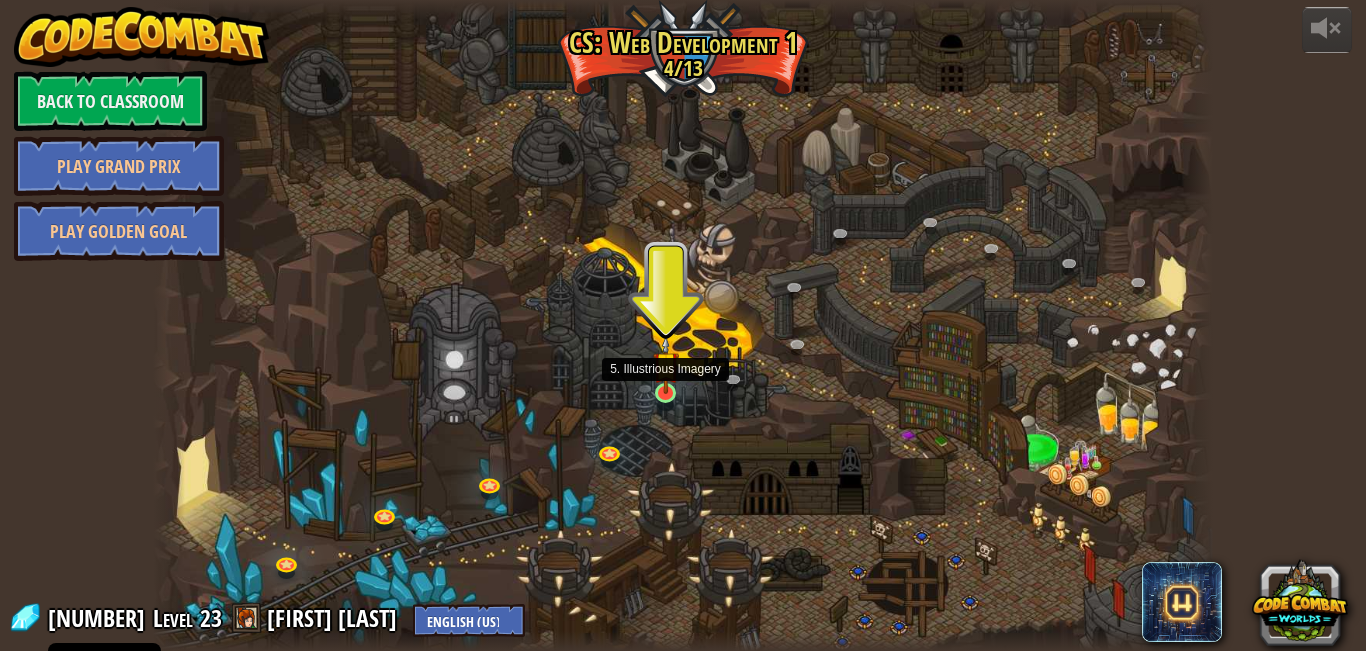 click at bounding box center [666, 364] 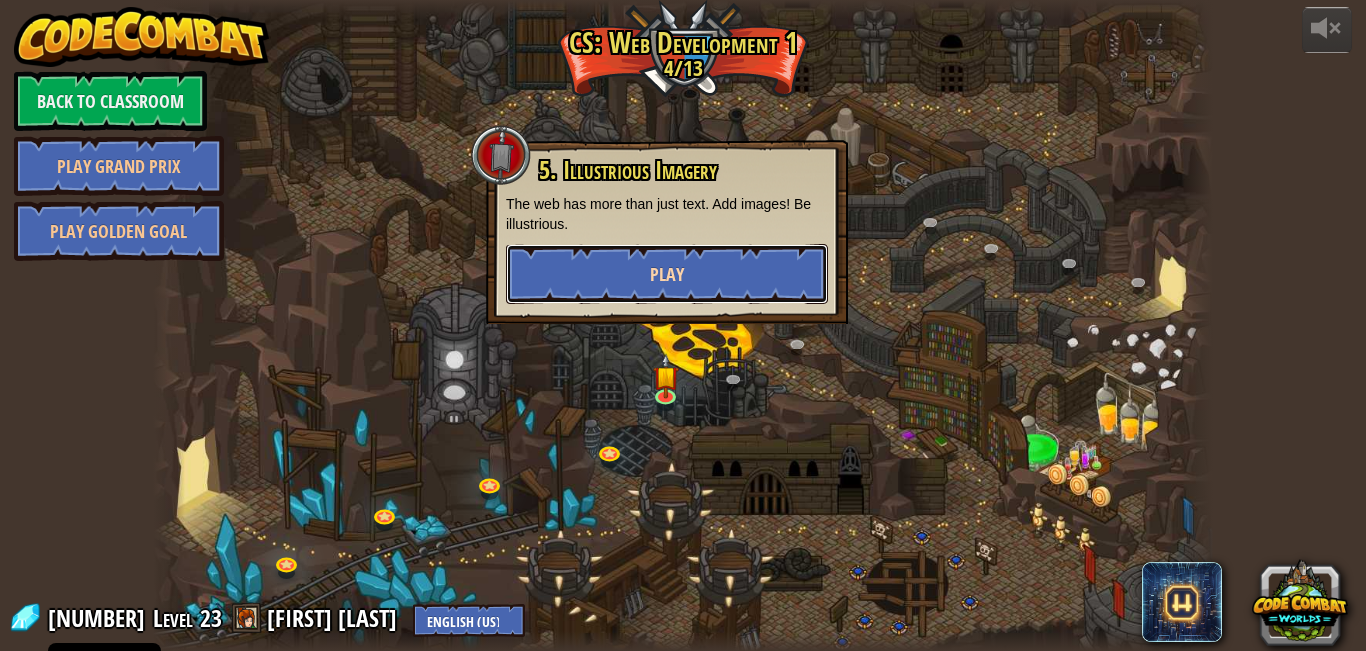 click on "Play" at bounding box center [667, 274] 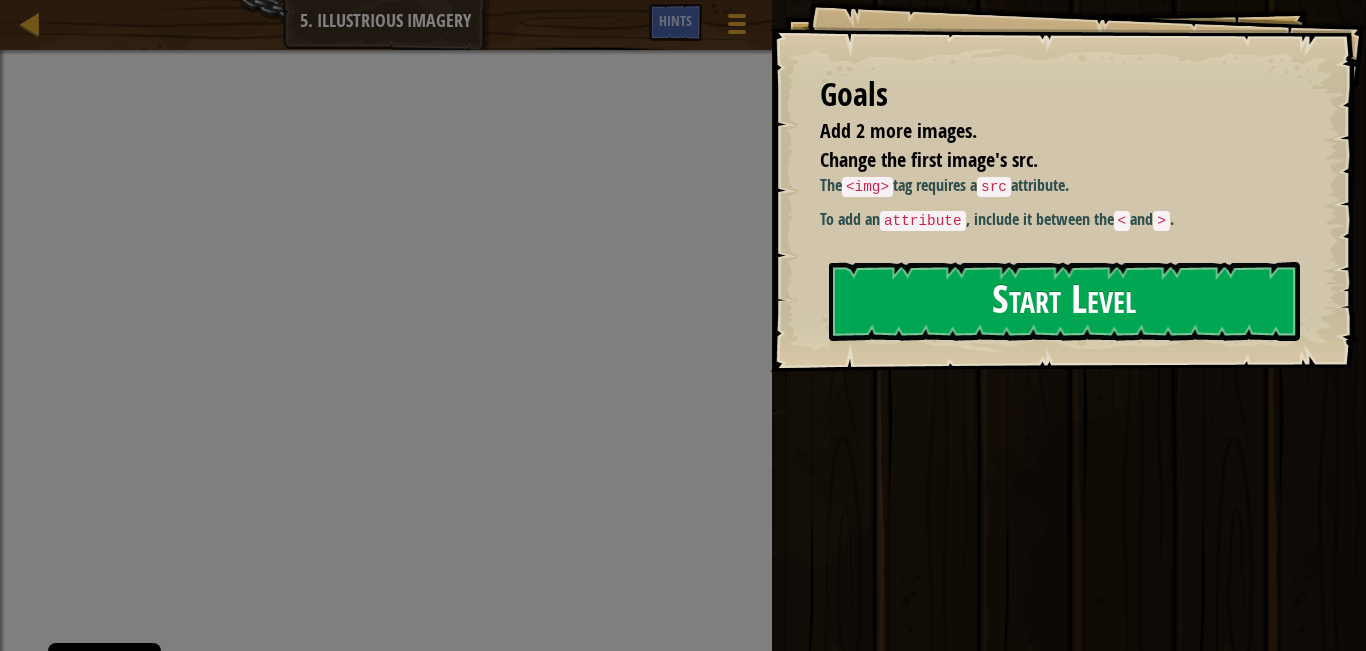 click on "Start Level" at bounding box center [1064, 301] 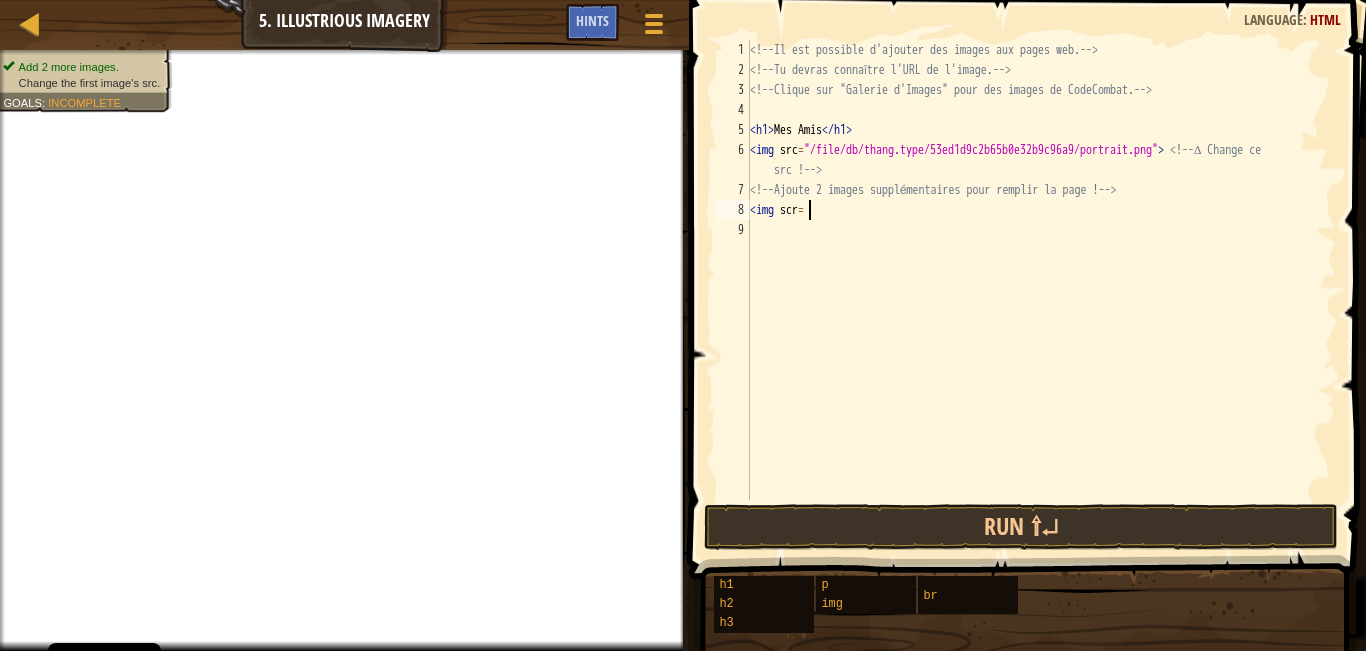 scroll, scrollTop: 9, scrollLeft: 4, axis: both 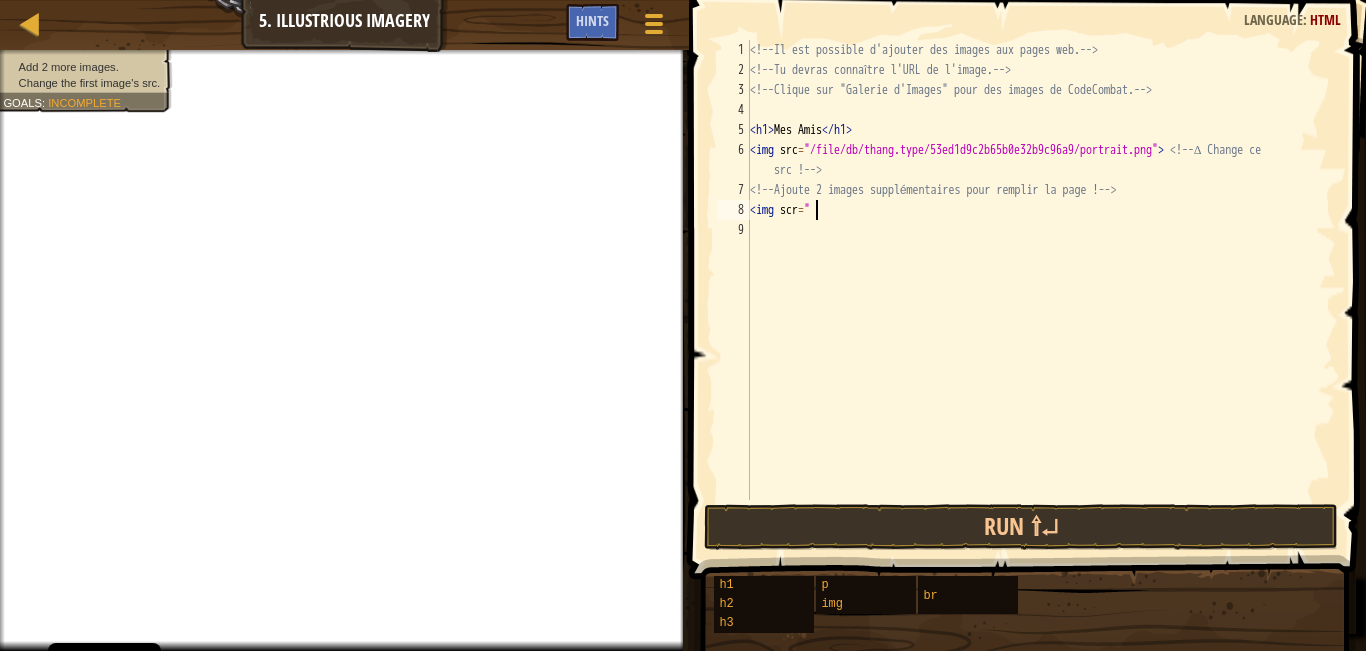 paste on "https://www.google.com/url?sa=i&url=https%3A%2F%2Ffr.vecteezy.com%2Fvecteur-libre%2Fnuage&psig=AOvVaw0rvuzxji9qEY97H5a2f-uO&ust=1754734697426000&source=images&cd=vfe&opi=89978449&ved=0CBUQjRxqFwoTCIDdyaP--o4DFQAAAAAdAAAAABAE" 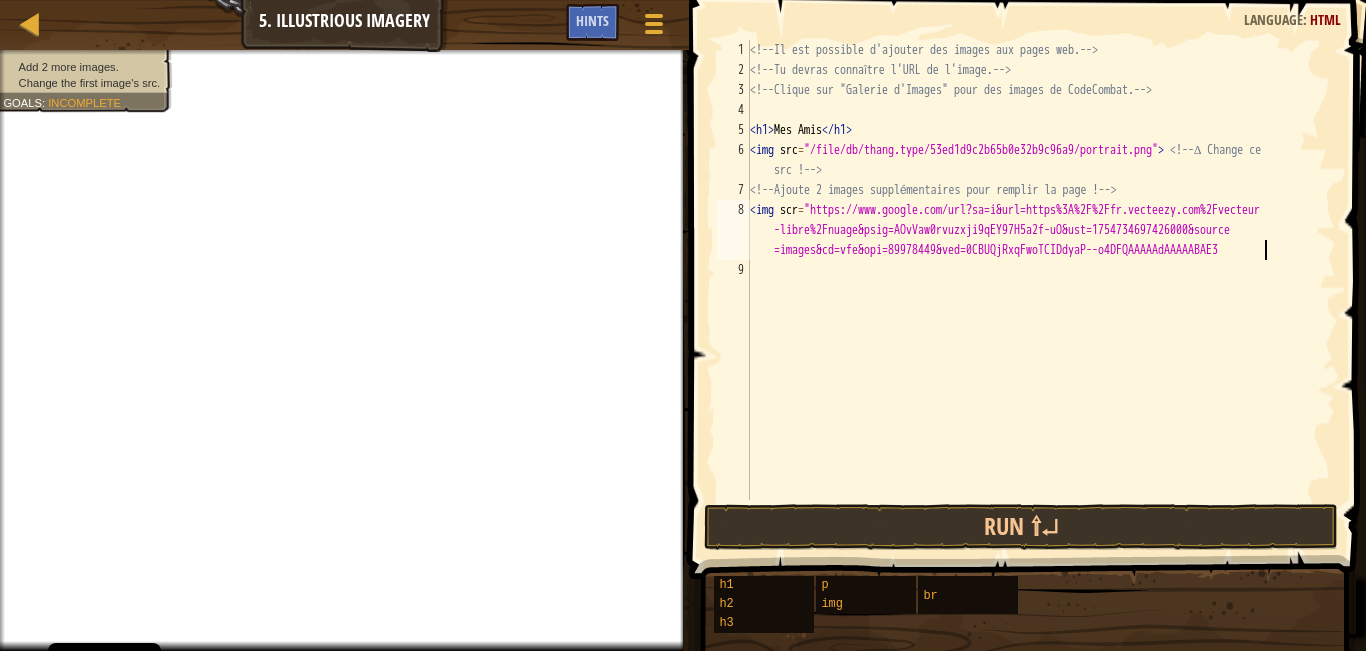 scroll, scrollTop: 9, scrollLeft: 128, axis: both 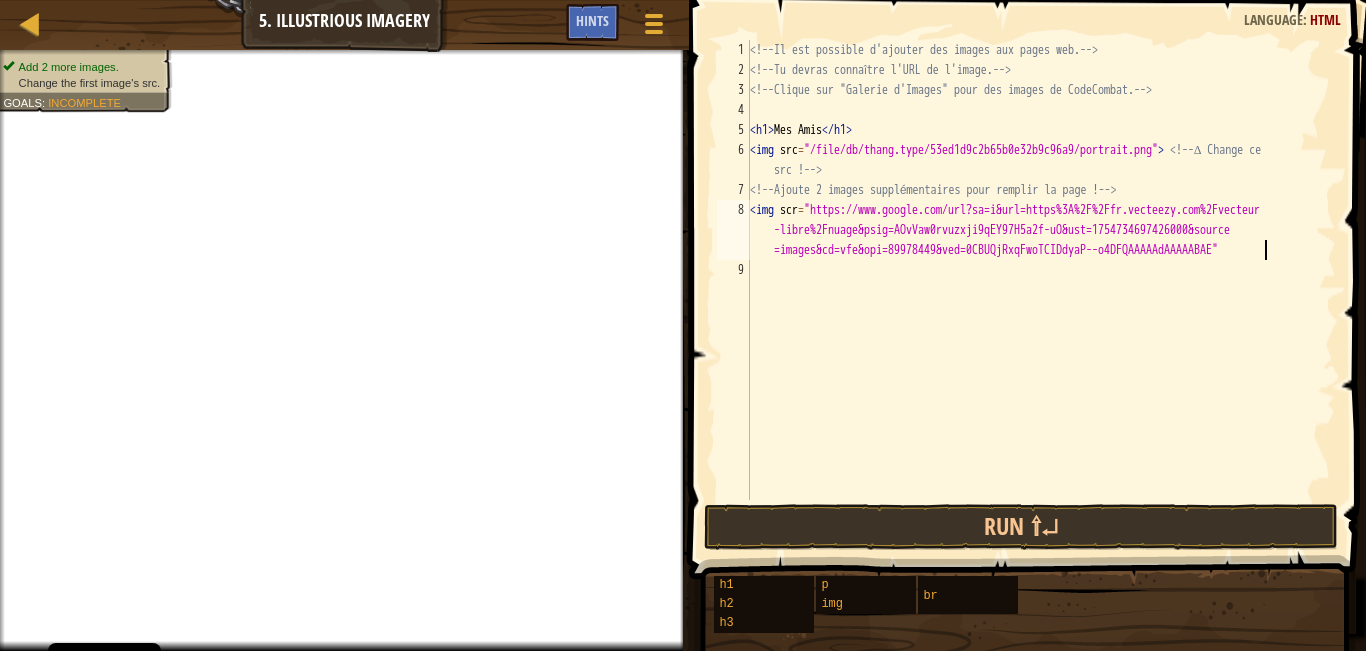 type on "<img scr="https://www.google.com/url?sa=i&url=https%3A%2F%2Ffr.vecteezy.com%2Fvecteur-libre%2Fnuage&psig=AOvVaw0rvuzxji9qEY97H5a2f-uO&ust=1754734697426000&source=images&cd=vfe&opi=89978449&ved=0CBUQjRxqFwoTCIDdyaP--o4DFQAAAAAdAAAAABAE">" 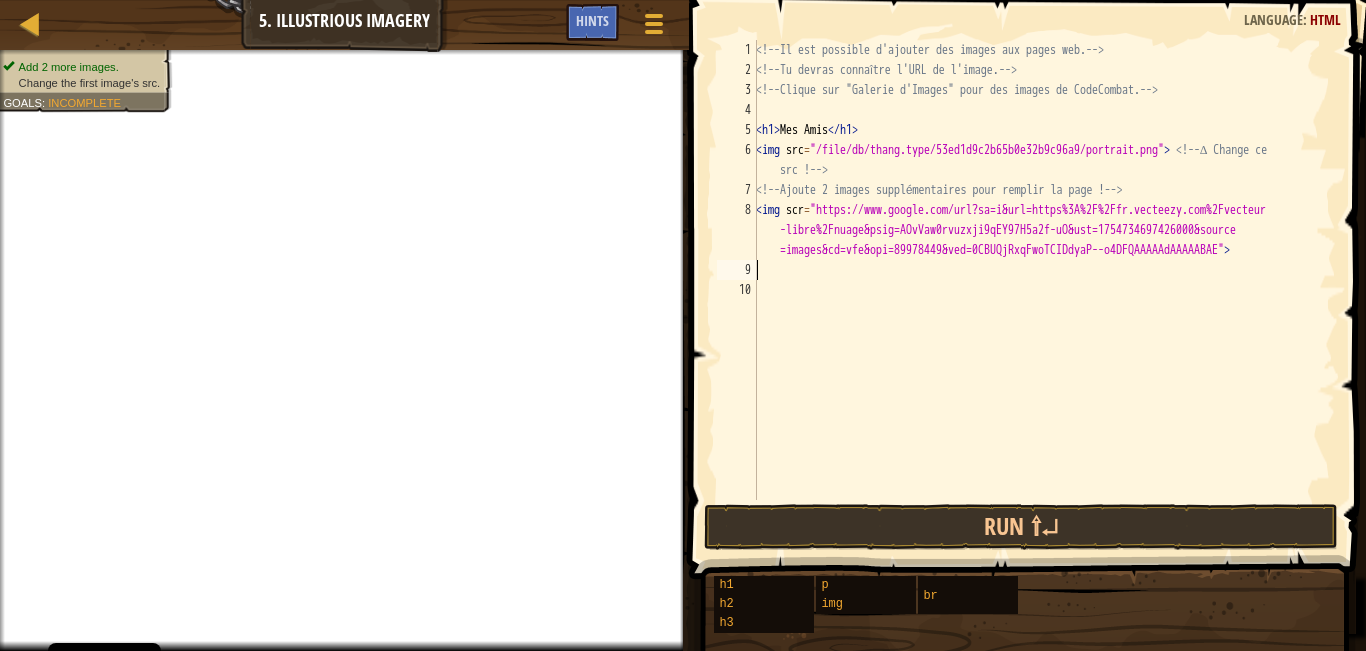 scroll, scrollTop: 9, scrollLeft: 0, axis: vertical 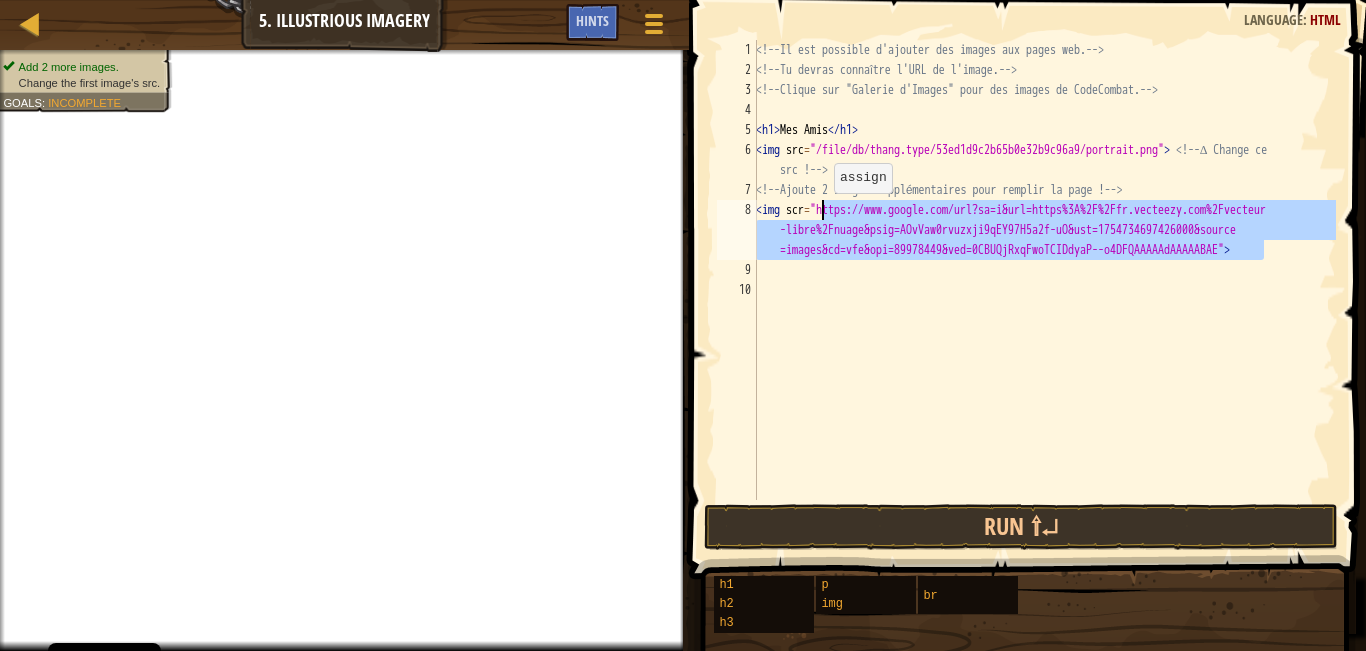 drag, startPoint x: 1263, startPoint y: 250, endPoint x: 823, endPoint y: 213, distance: 441.55295 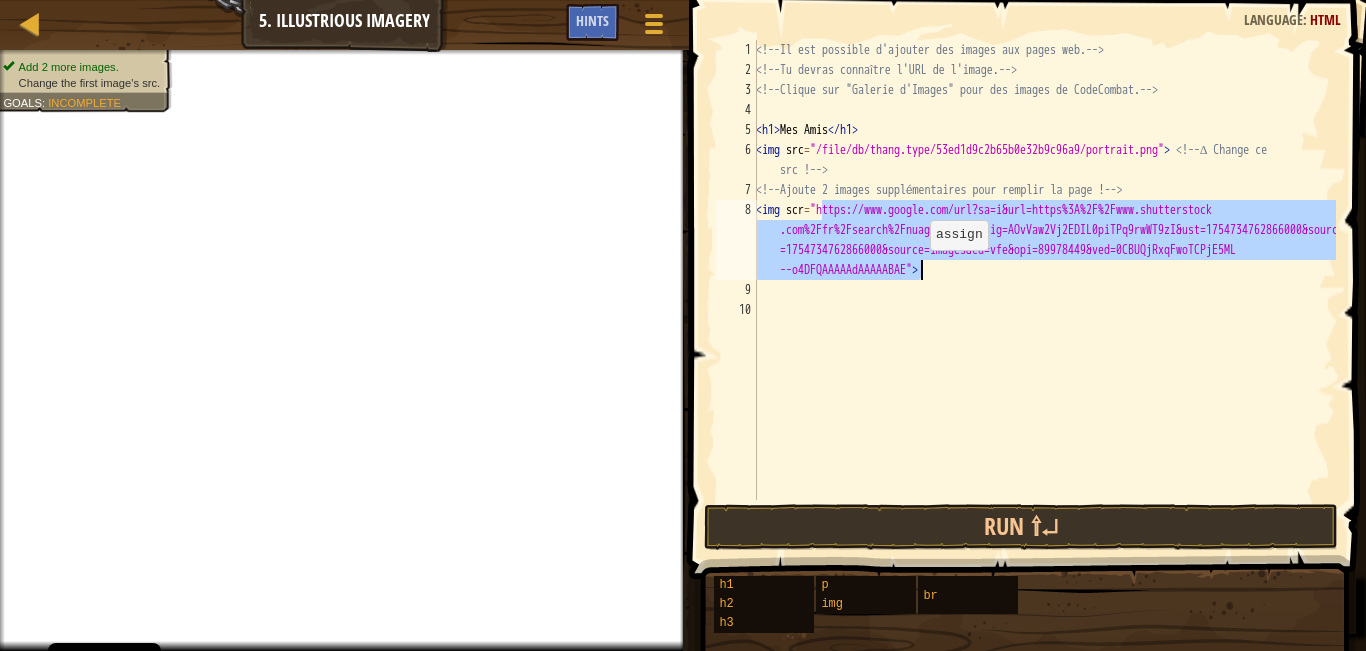 drag, startPoint x: 823, startPoint y: 213, endPoint x: 919, endPoint y: 270, distance: 111.64677 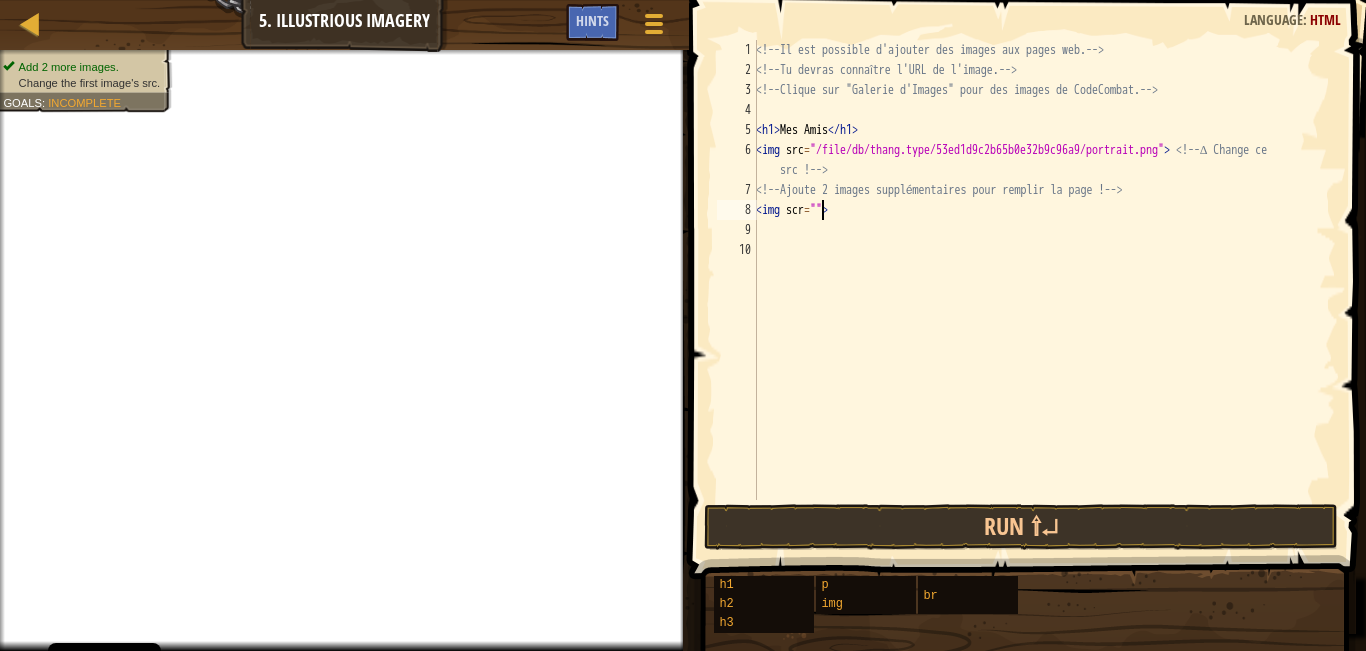 paste on "https://www.google.com/url?sa=i&url=https%3A%2F%2Fwww.shutterstock.com%2Ffr%2Fsearch%2Fnuage-kawai&psig=AOvVaw2Vj2EDIL0piTPq9rwWT9zI&ust=1754734762866000&source=images&cd=vfe&opi=89978449&ved=0CBUQjRxqFwoTCPjE5ML--o4DFQAAAAAdAAAAABAE" 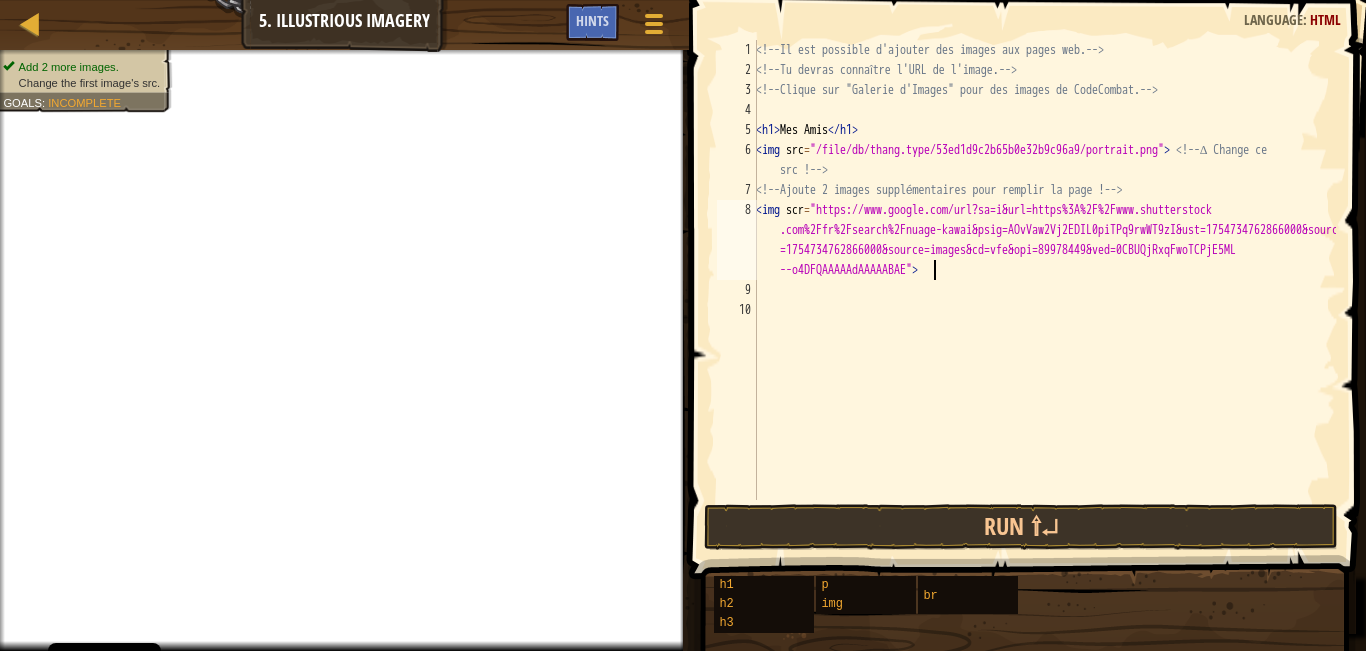 click on "<!--  Il est possible d'ajouter des images aux pages web.  --> <!--  Tu devras connaître l'URL de l'image.  --> <!--  Clique sur "Galerie d'Images" pour des images de CodeCombat.  --> < h1 > Mes Amis </ h1 > < img   src = "/file/db/thang.type/53ed1d9c2b65b0e32b9c96a9/portrait.png" >   <!--  ∆ Change ce src !    --> <!--  Ajoute 2 images supplémentaires pour remplir la page !  --> < img   scr = "https://www.google.com/url?sa=i&url=https%3A%2F%2Fwww.shutterstock      .com%2Ffr%2Fsearch%2Fnuage-kawai&psig=AOvVaw2Vj2EDIL0piTPq9rwWT9zI&ust      =1754734762866000&source=images&cd=vfe&opi=89978449&ved=0CBUQjRxqFwoTCPjE5ML      --o4DFQAAAAAdAAAAABAE" >" at bounding box center [1044, 290] 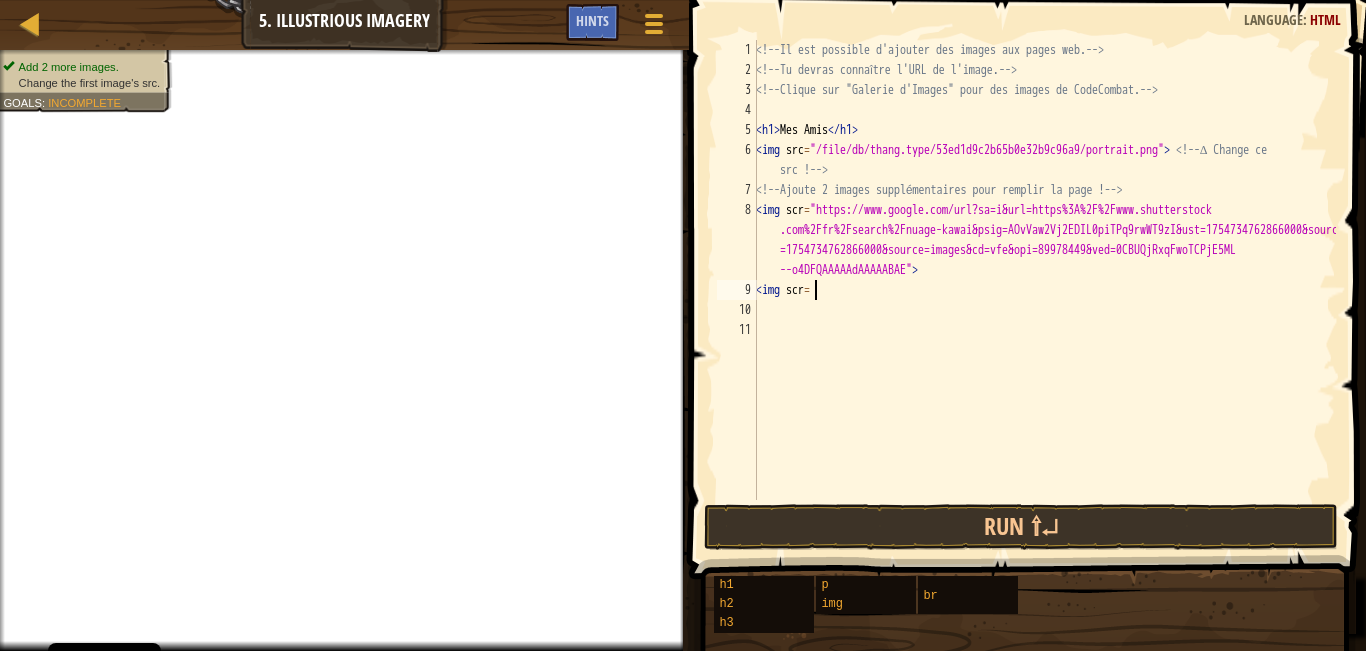 scroll, scrollTop: 9, scrollLeft: 4, axis: both 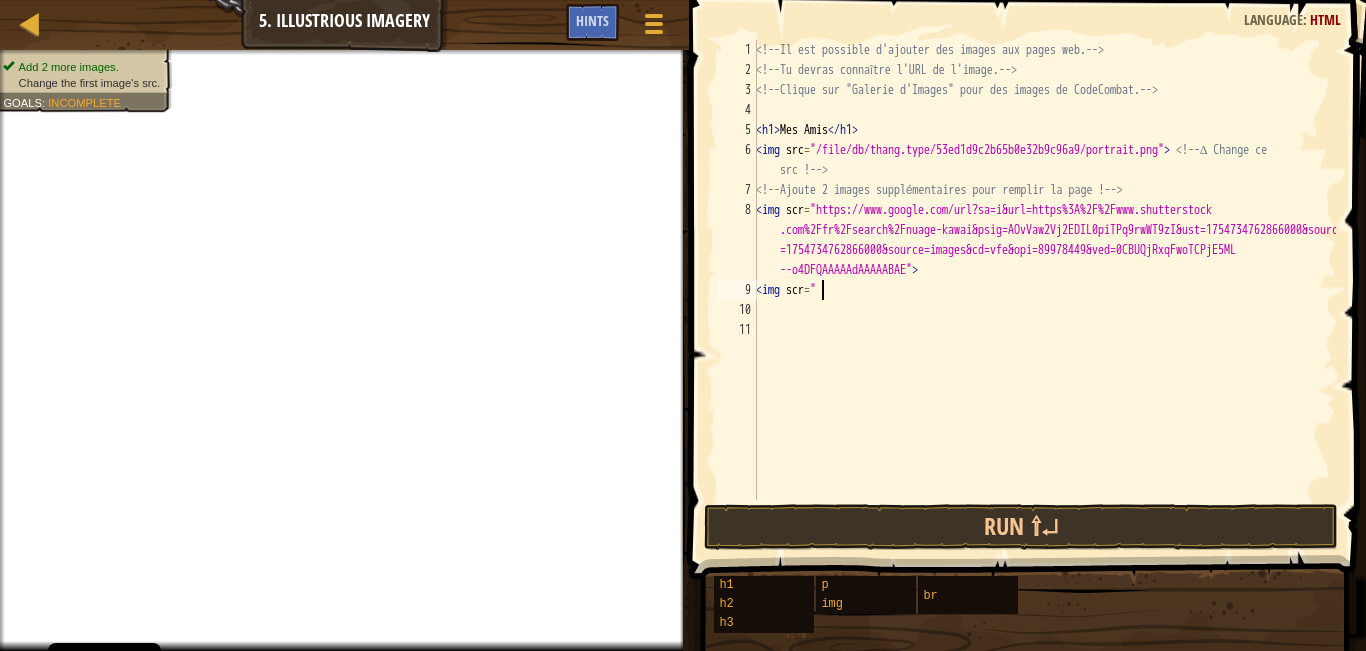 paste on "https://www.google.com/url?sa=i&url=https%3A%2F%2Fwww.shutterstock.com%2Ffr%2Fsearch%2Fnuage-kawai&psig=AOvVaw2Vj2EDIL0piTPq9rwWT9zI&ust=1754734762866000&source=images&cd=vfe&opi=89978449&ved=0CBUQjRxqFwoTCPjE5ML--o4DFQAAAAAdAAAAABAE" 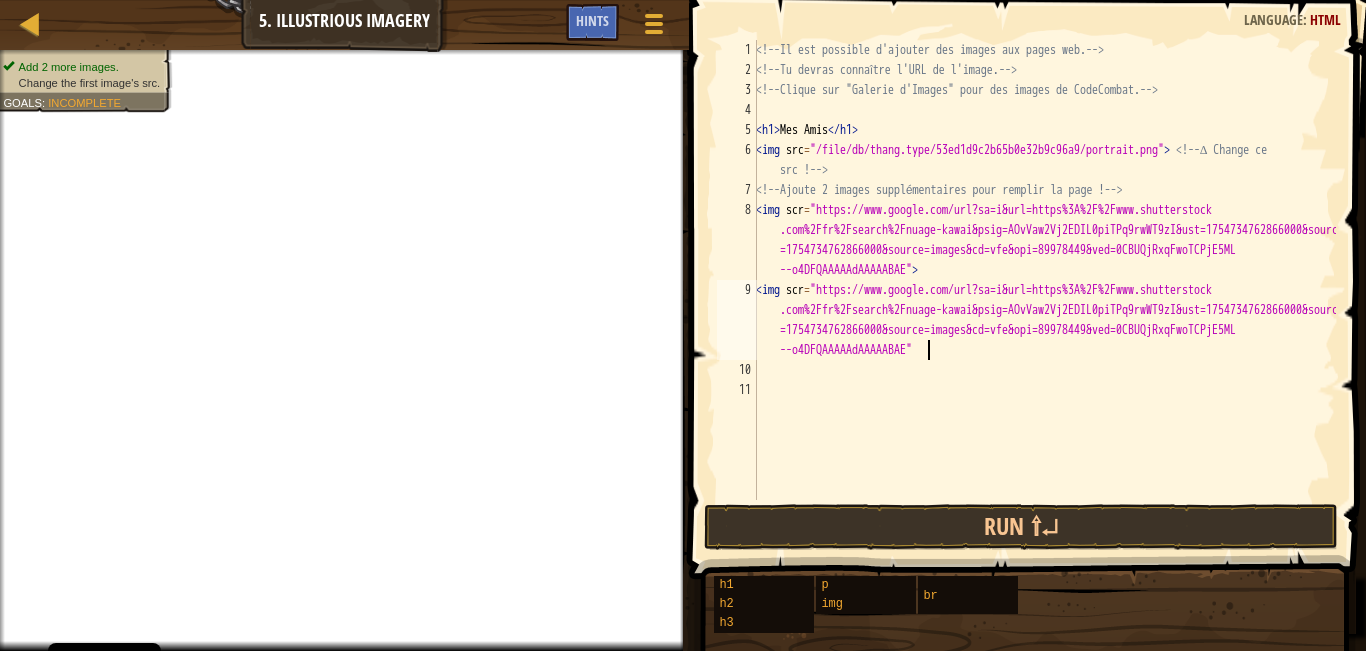 scroll, scrollTop: 9, scrollLeft: 133, axis: both 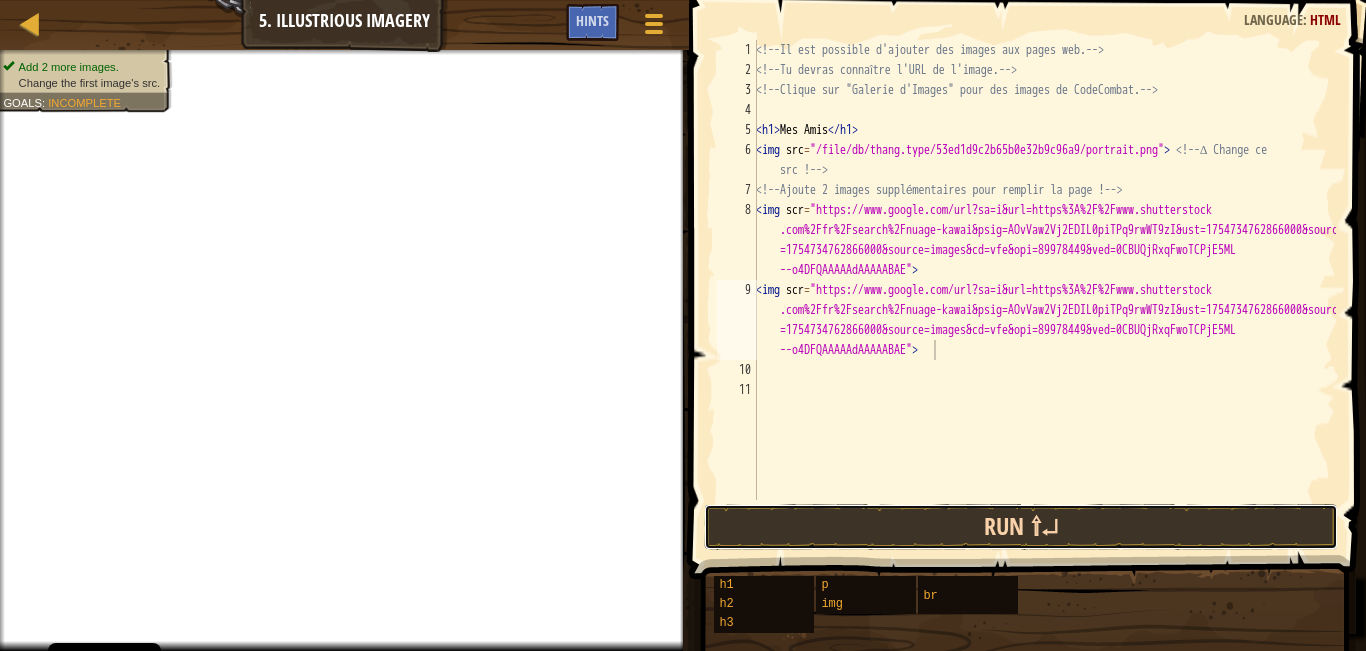 click on "Run ⇧↵" at bounding box center (1021, 527) 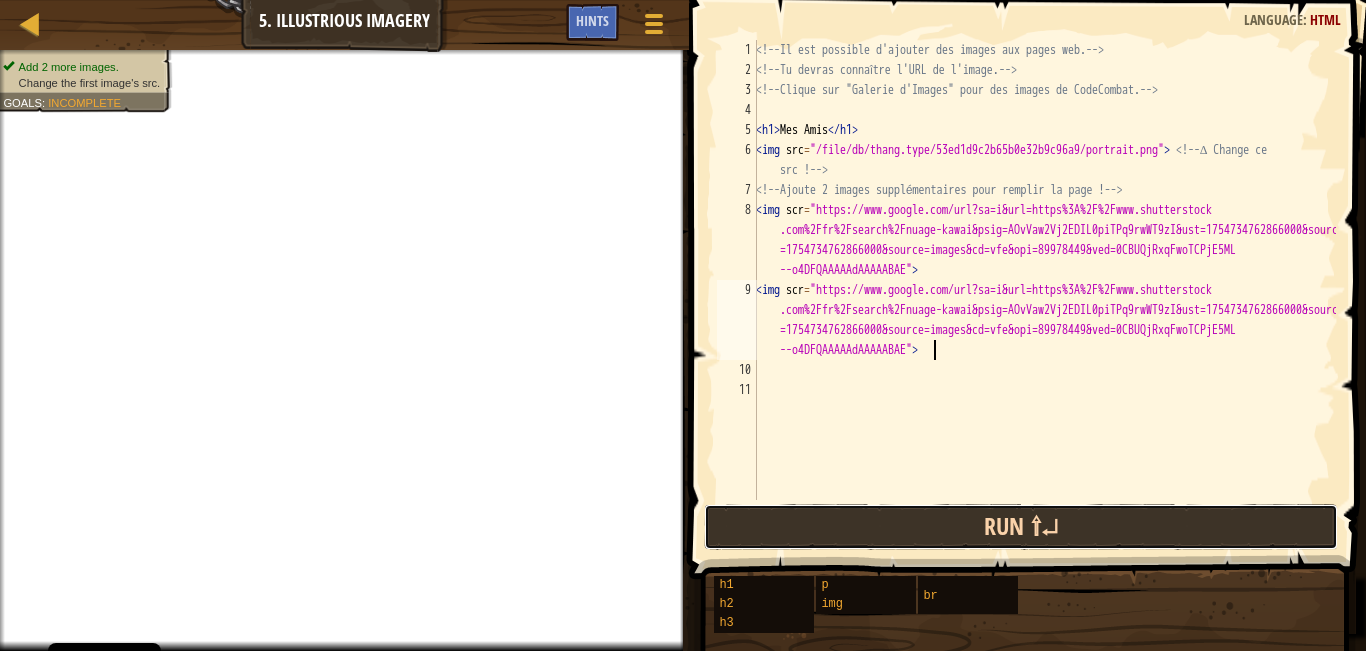 click on "Run ⇧↵" at bounding box center (1021, 527) 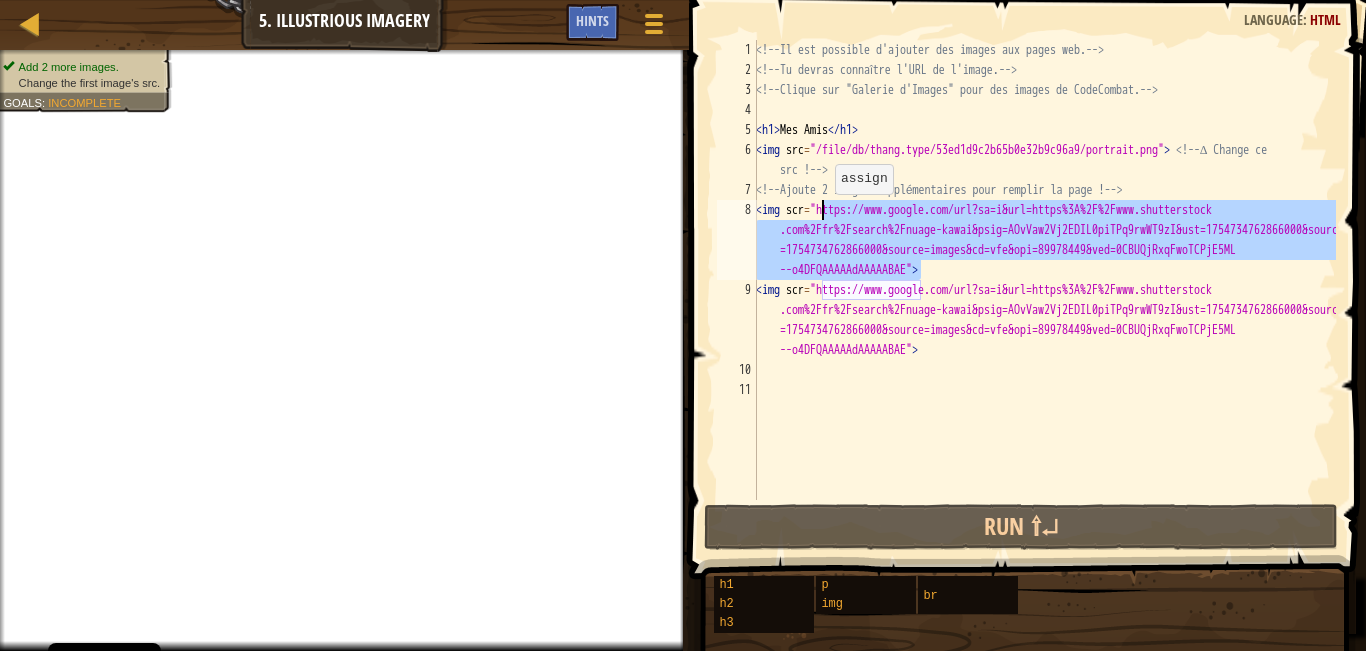 drag, startPoint x: 920, startPoint y: 267, endPoint x: 824, endPoint y: 214, distance: 109.65856 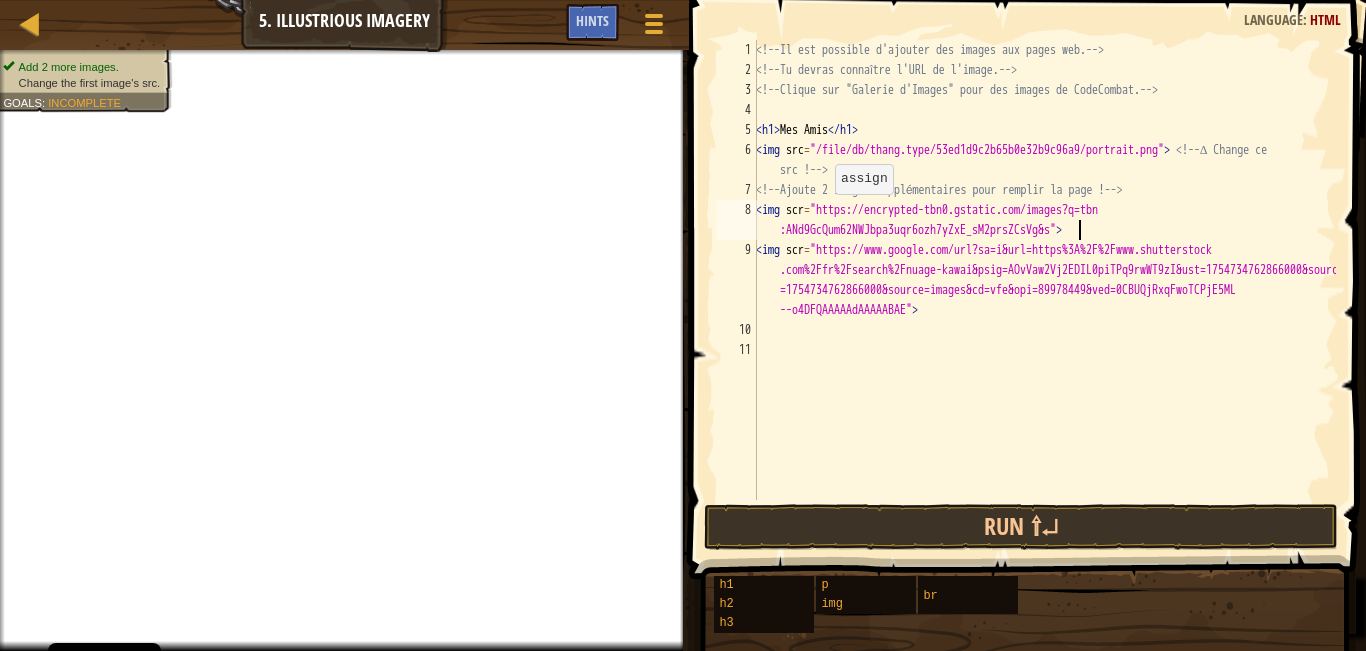 scroll, scrollTop: 9, scrollLeft: 56, axis: both 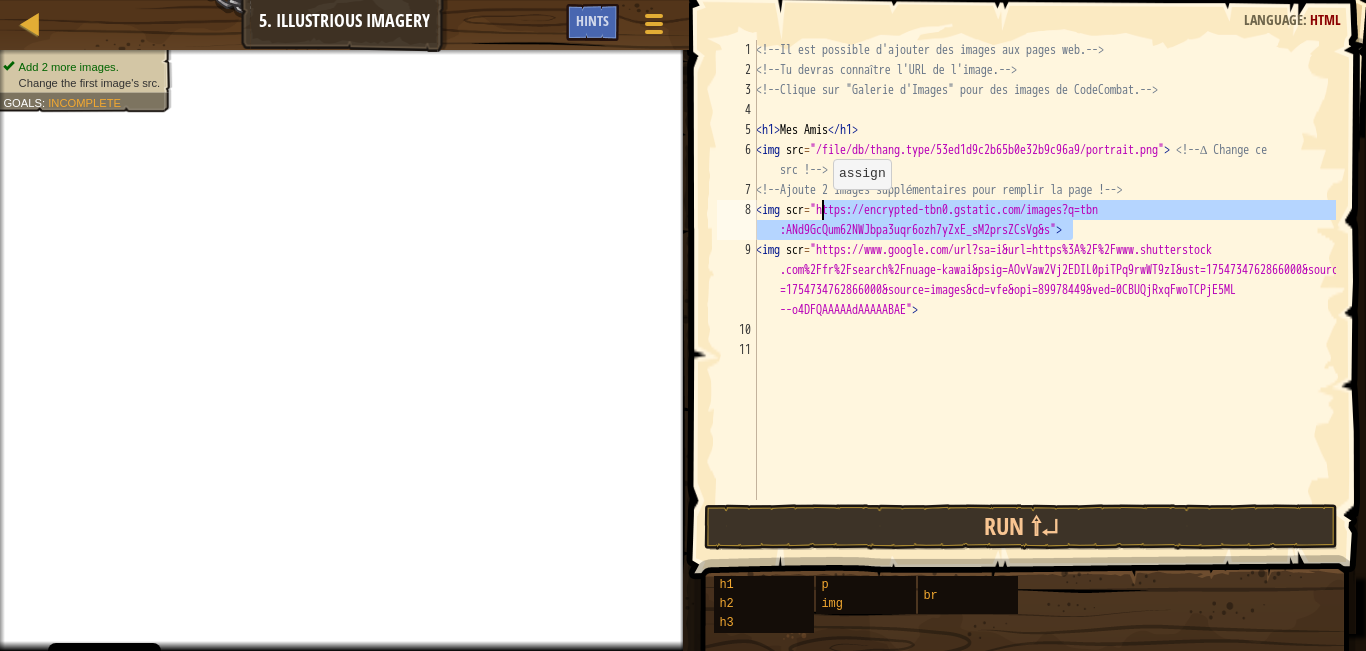 drag, startPoint x: 1076, startPoint y: 226, endPoint x: 822, endPoint y: 209, distance: 254.56827 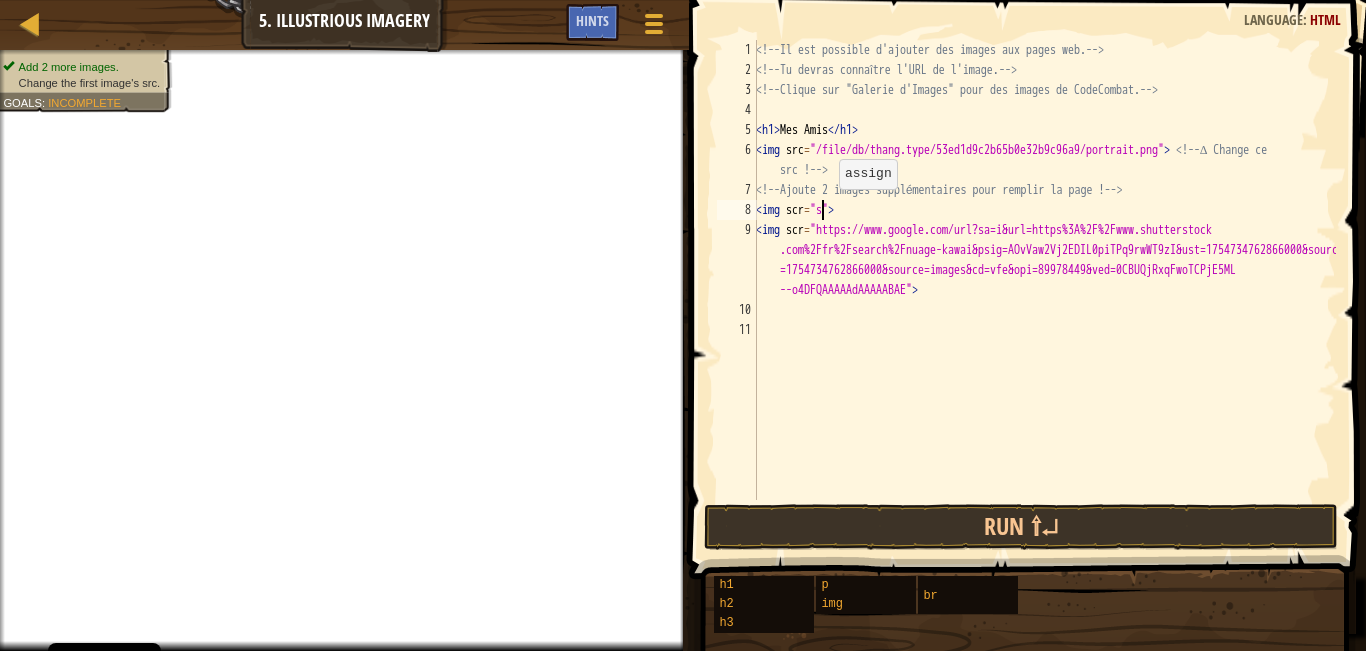 click on "<!--  Il est possible d'ajouter des images aux pages web.  --> <!--  Tu devras connaître l'URL de l'image.  --> <!--  Clique sur "Galerie d'Images" pour des images de CodeCombat.  --> < h1 > Mes Amis </ h1 > < img   src = "/file/db/thang.type/53ed1d9c2b65b0e32b9c96a9/portrait.png" >   <!--  ∆ Change ce src !    --> <!--  Ajoute 2 images supplémentaires pour remplir la page !  --> < img   scr = "s" > < img   scr = "https://www.google.com/url?sa=i&url=https%3A%2F%2Fwww.shutterstock      .com%2Ffr%2Fsearch%2Fnuage-kawai&psig=AOvVaw2Vj2EDIL0piTPq9rwWT9zI&ust      =1754734762866000&source=images&cd=vfe&opi=89978449&ved=0CBUQjRxqFwoTCPjE5ML      --o4DFQAAAAAdAAAAABAE" >" at bounding box center [1044, 290] 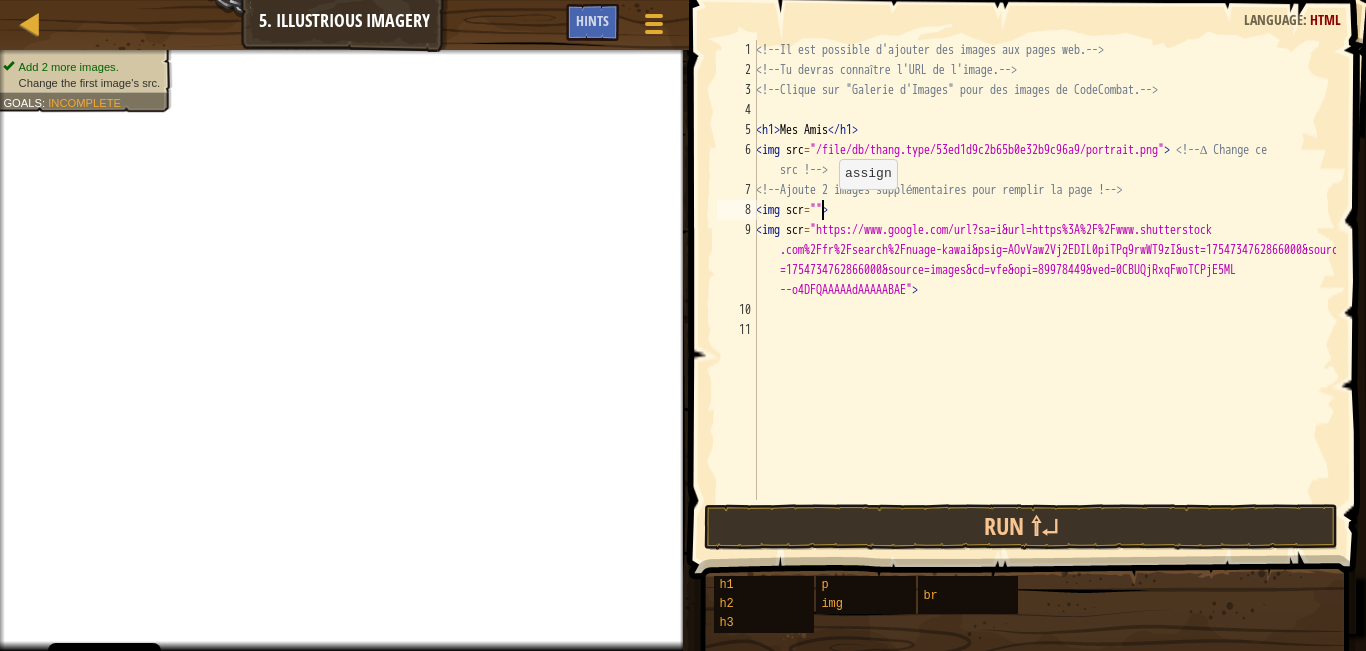 paste on "https://upload.wikimedia.org/wikipedia/commons/a/a6/020_The_lion_king_Snyggve_in_the_Serengeti_National_Park_Photo_by_Giles_Laurent.jpg" 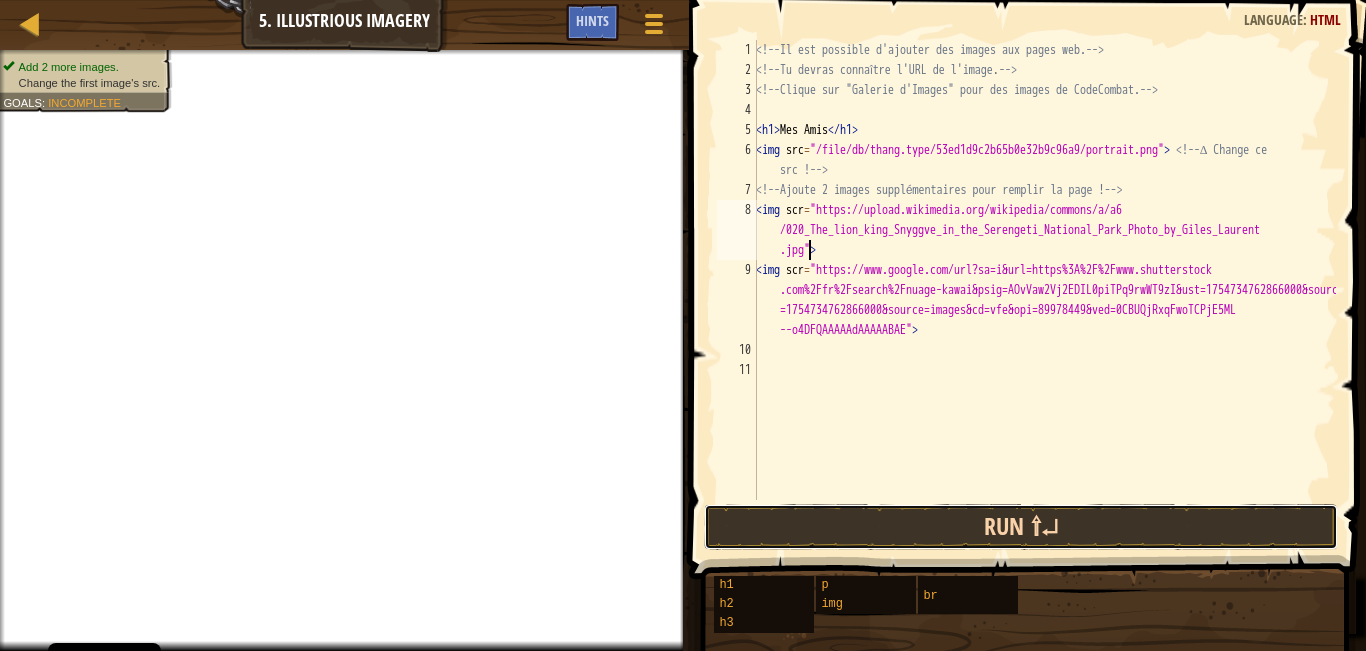 click on "Run ⇧↵" at bounding box center (1021, 527) 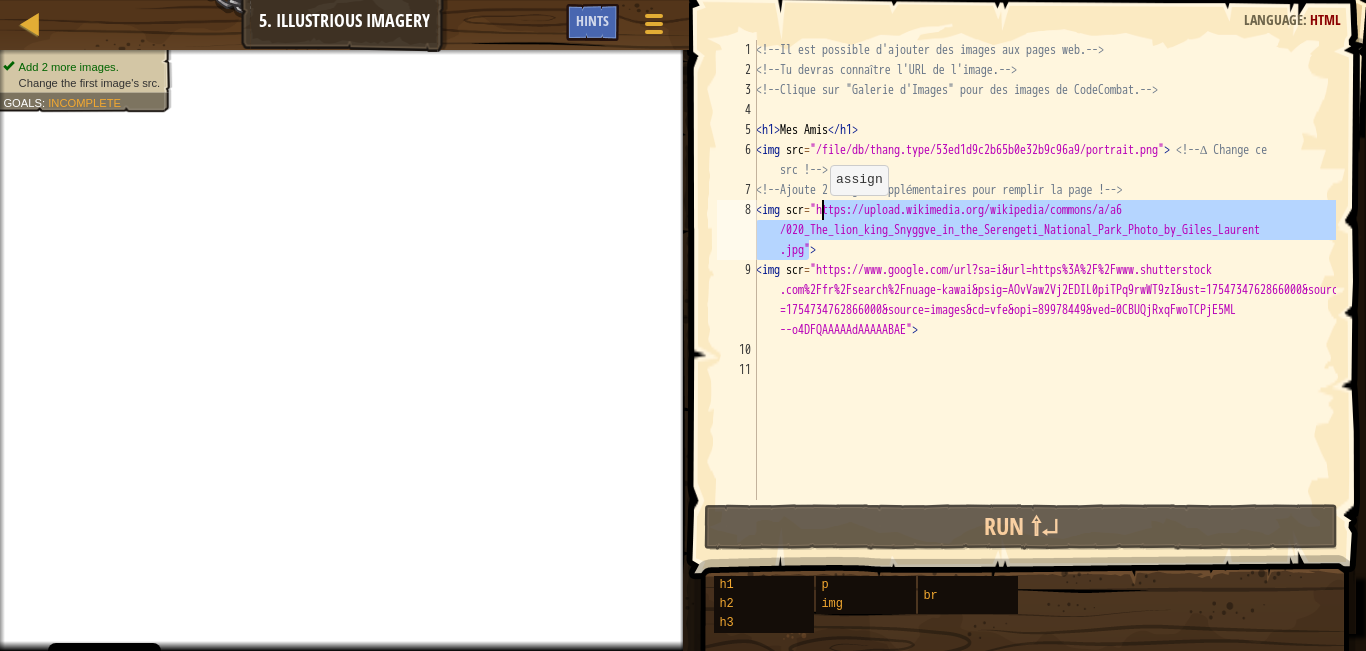 drag, startPoint x: 807, startPoint y: 251, endPoint x: 819, endPoint y: 215, distance: 37.94733 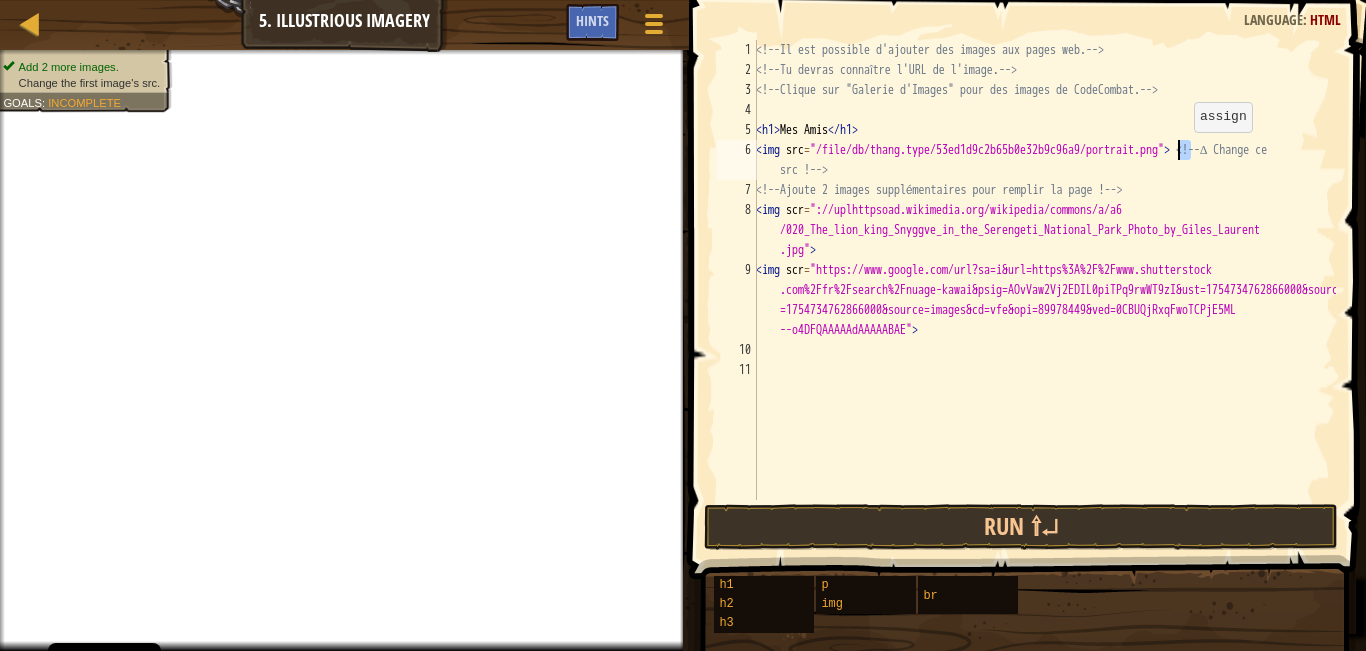 click on "<!--  Il est possible d'ajouter des images aux pages web.  --> <!--  Tu devras connaître l'URL de l'image.  --> <!--  Clique sur "Galerie d'Images" pour des images de CodeCombat.  --> < h1 > Mes Amis </ h1 > < img   src = "/file/db/thang.type/53ed1d9c2b65b0e32b9c96a9/portrait.png" >   <!--  ∆ Change ce       src !    --> <!--  Ajoute 2 images supplémentaires pour remplir la page !  --> < img   scr = "https://upload.wikimedia.org/wikipedia/commons/a/a6      /020_The_lion_king_Snyggve_in_the_Serengeti_National_Park_Photo_by_Giles_Laurent      .jpg" > < img   scr = "https://www.google.com/url?sa=i&url=https%3A%2F%2Fwww.shutterstock      .com%2Ffr%2Fsearch%2Fnuage-kawai&psig=AOvVaw2Vj2EDIL0piTPq9rwWT9zI&ust      =1754734762866000&source=images&cd=vfe&opi=89978449&ved=0CBUQjRxqFwoTCPjE5ML      --o4DFQAAAAAdAAAAABAE" >" at bounding box center (1044, 290) 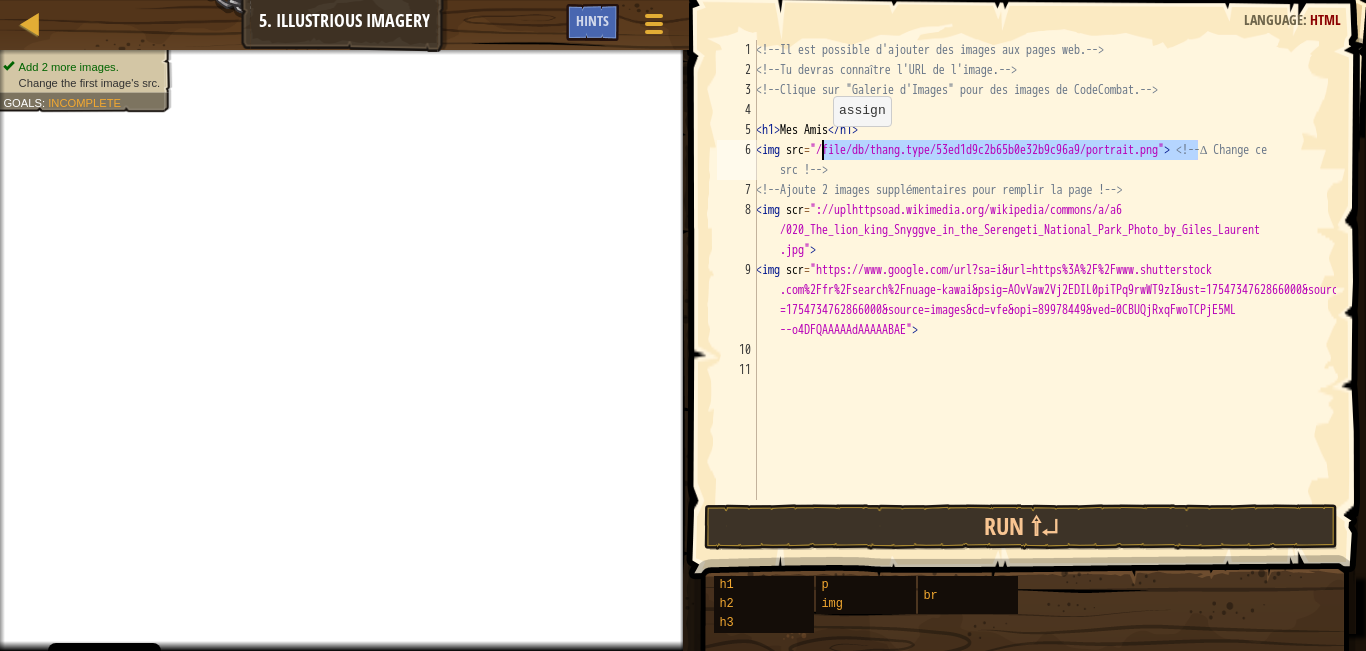 drag, startPoint x: 1196, startPoint y: 152, endPoint x: 822, endPoint y: 146, distance: 374.04813 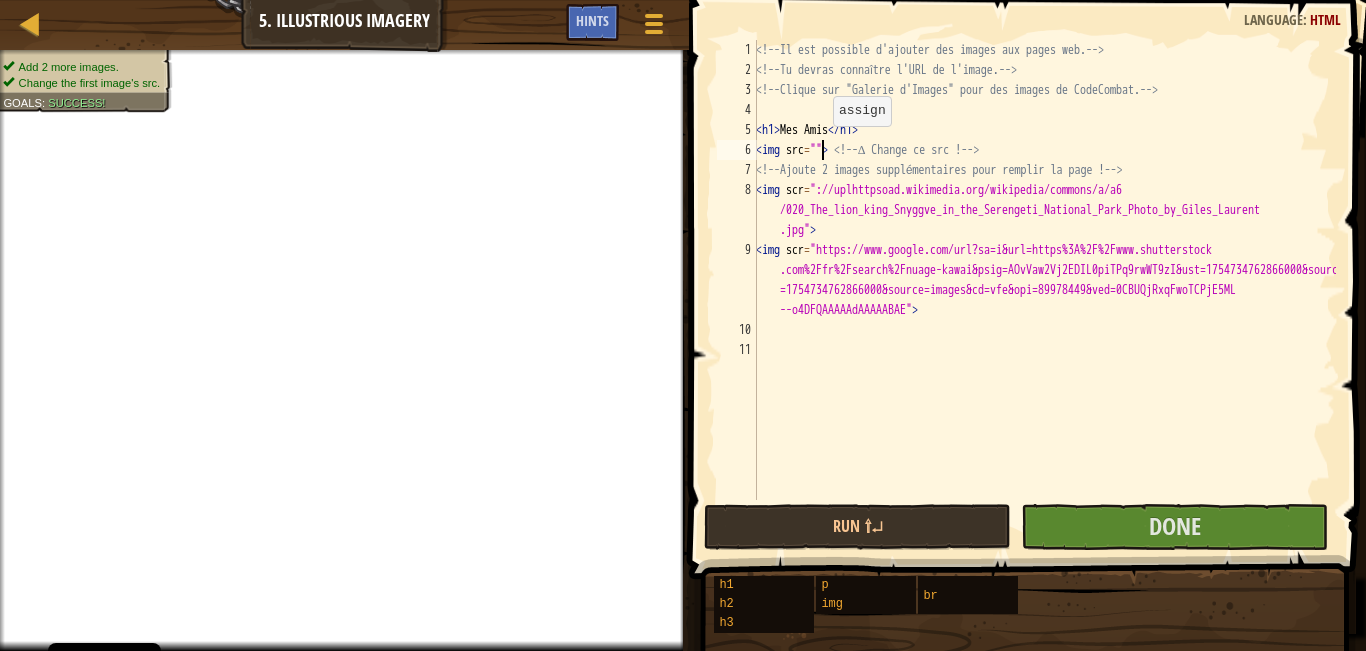 paste on "https://upload.wikimedia.org/wikipedia/commons/a/a6/020_The_lion_king_Snyggve_in_the_Serengeti_National_Park_Photo_by_Giles_Laurent.jpg" 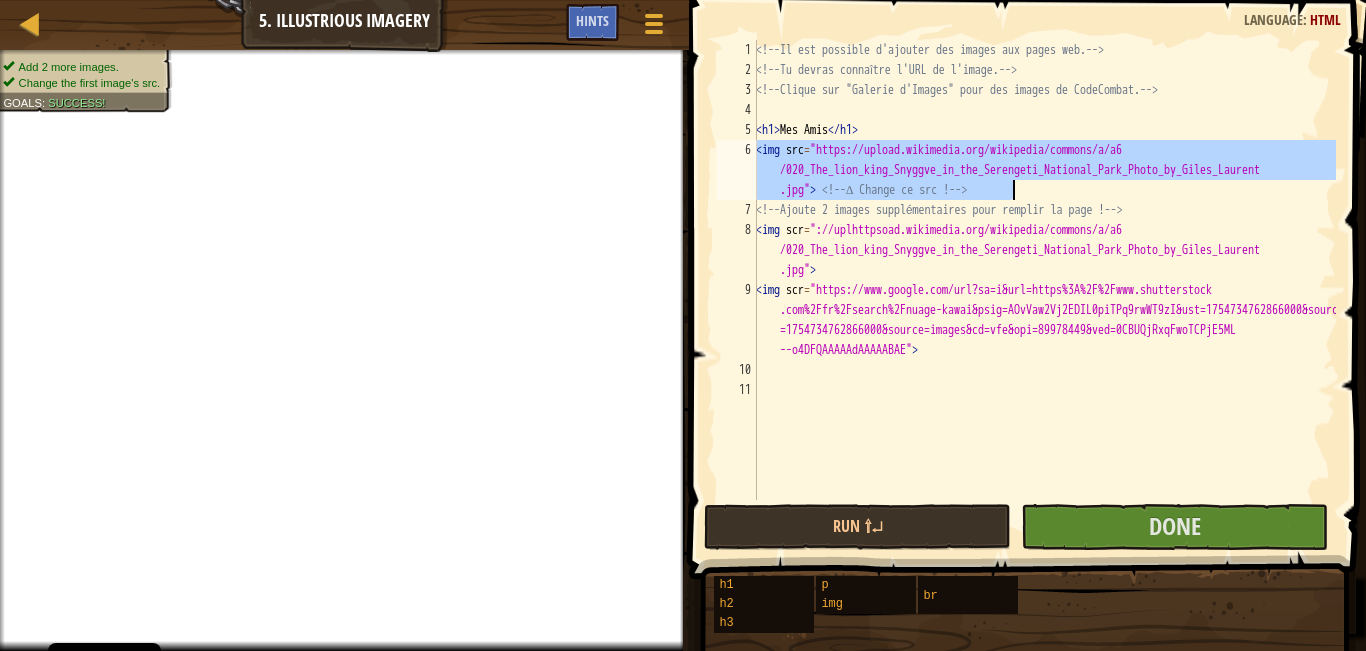 drag, startPoint x: 757, startPoint y: 150, endPoint x: 1306, endPoint y: 182, distance: 549.9318 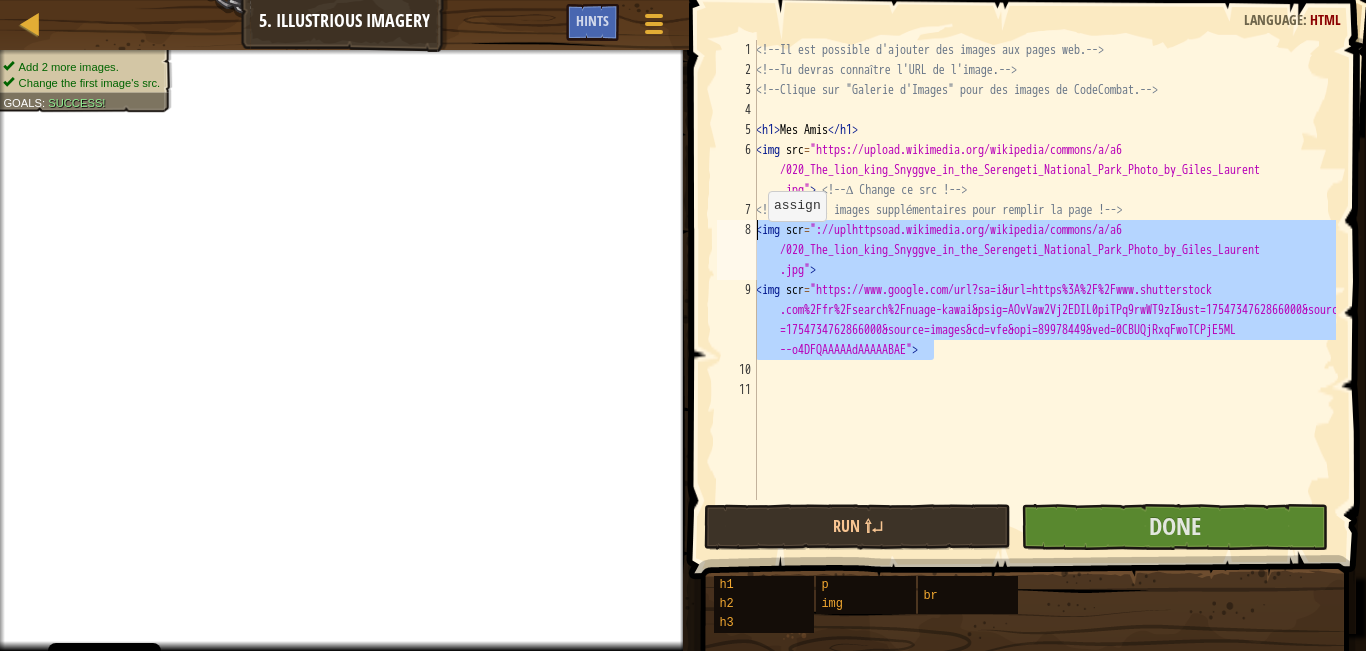 drag, startPoint x: 938, startPoint y: 350, endPoint x: 750, endPoint y: 230, distance: 223.03363 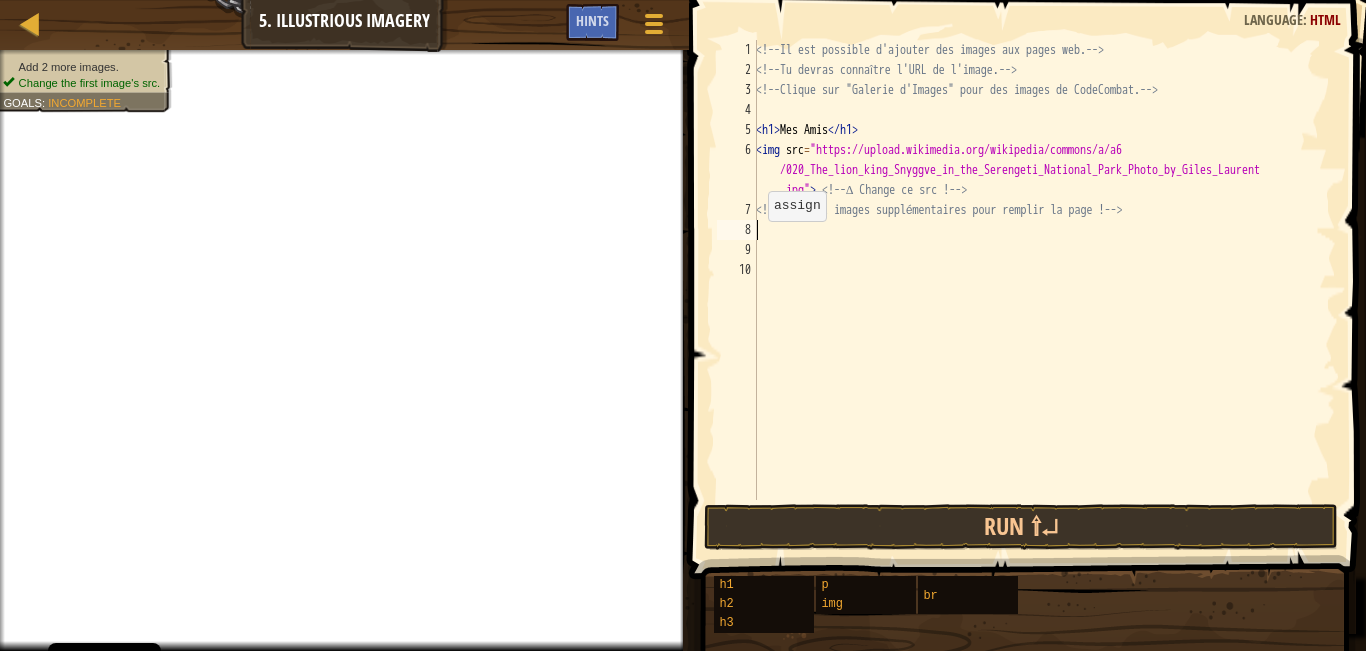 paste on "<img src="https://upload.wikimedia.org/wikipedia/commons/a/a6/020_The_lion_king_Snyggve_in_the_Serengeti_National_Park_Photo_by_Giles_Laurent.jpg"> <!-- ∆ Change ce src !   -->" 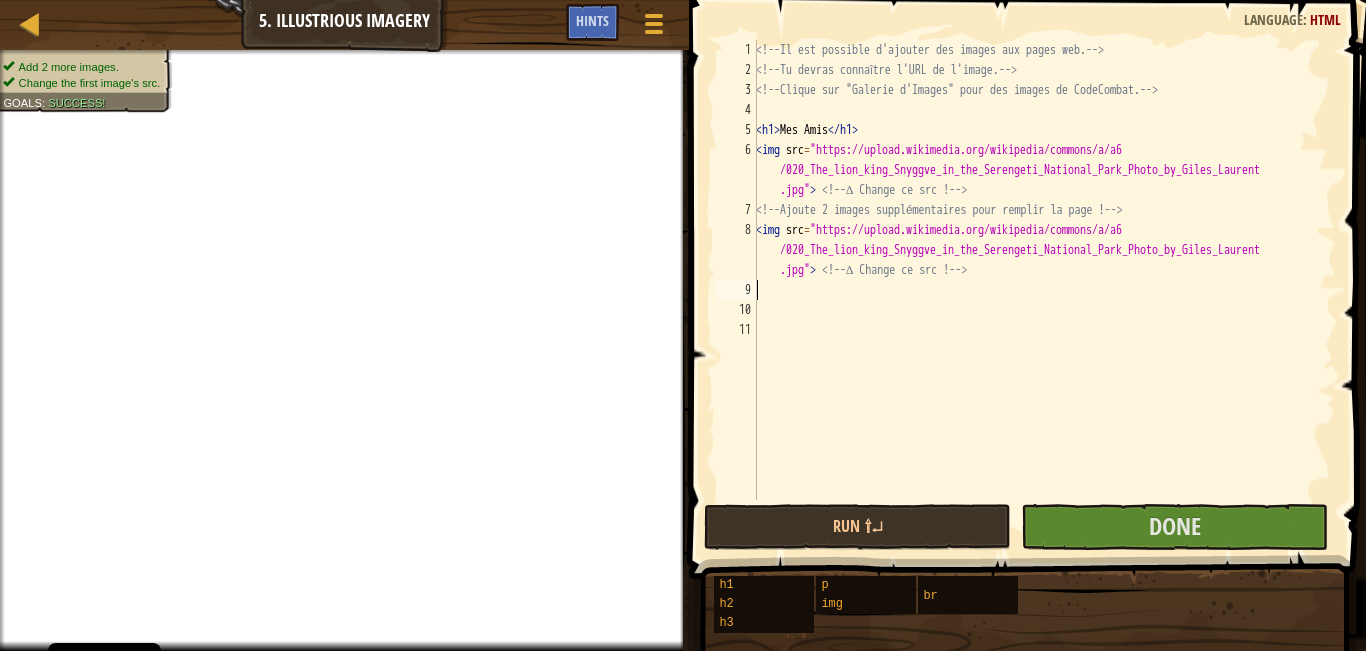 paste on "<img src="https://upload.wikimedia.org/wikipedia/commons/a/a6/020_The_lion_king_Snyggve_in_the_Serengeti_National_Park_Photo_by_Giles_Laurent.jpg"> <!-- ∆ Change ce src !   -->" 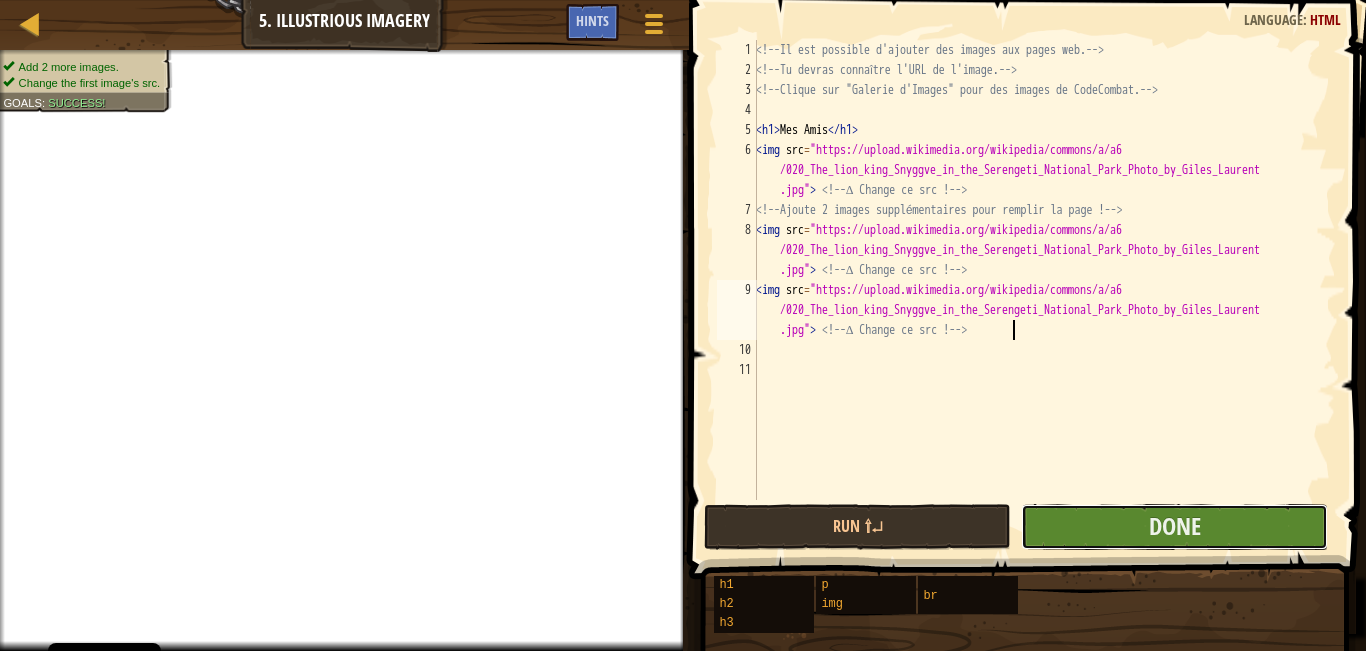 click on "Done" at bounding box center [1174, 527] 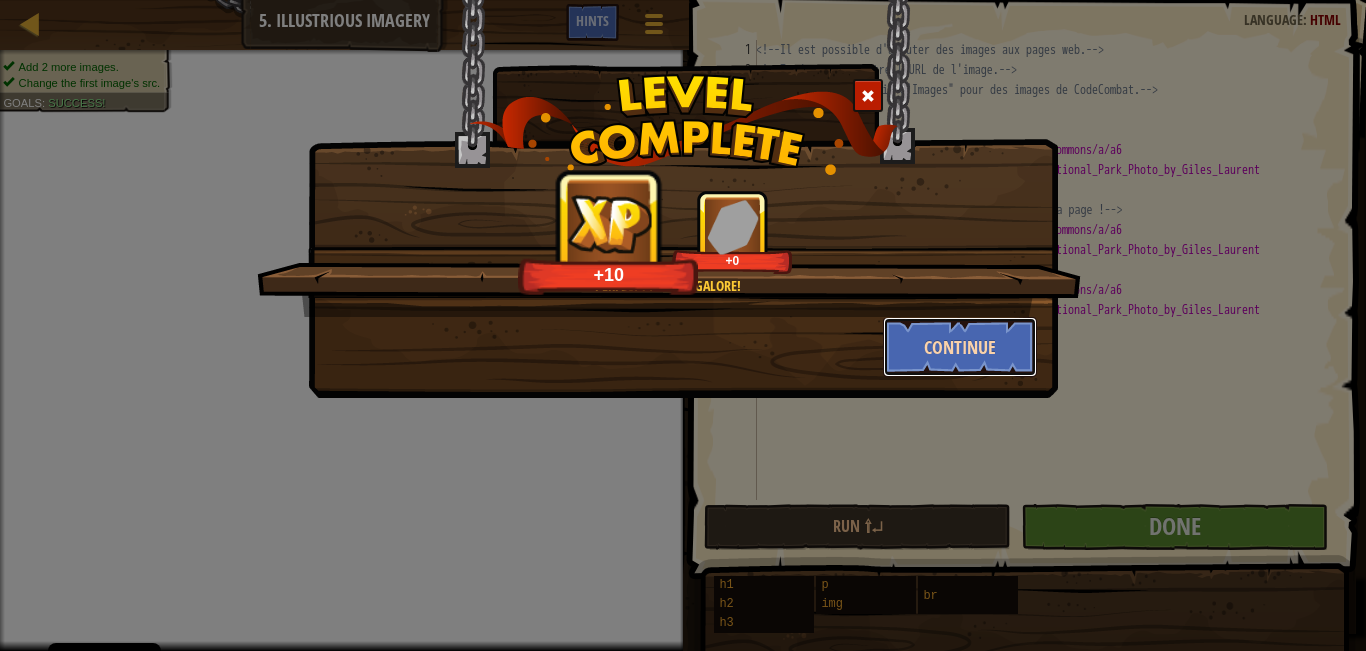 click on "Continue" at bounding box center [960, 347] 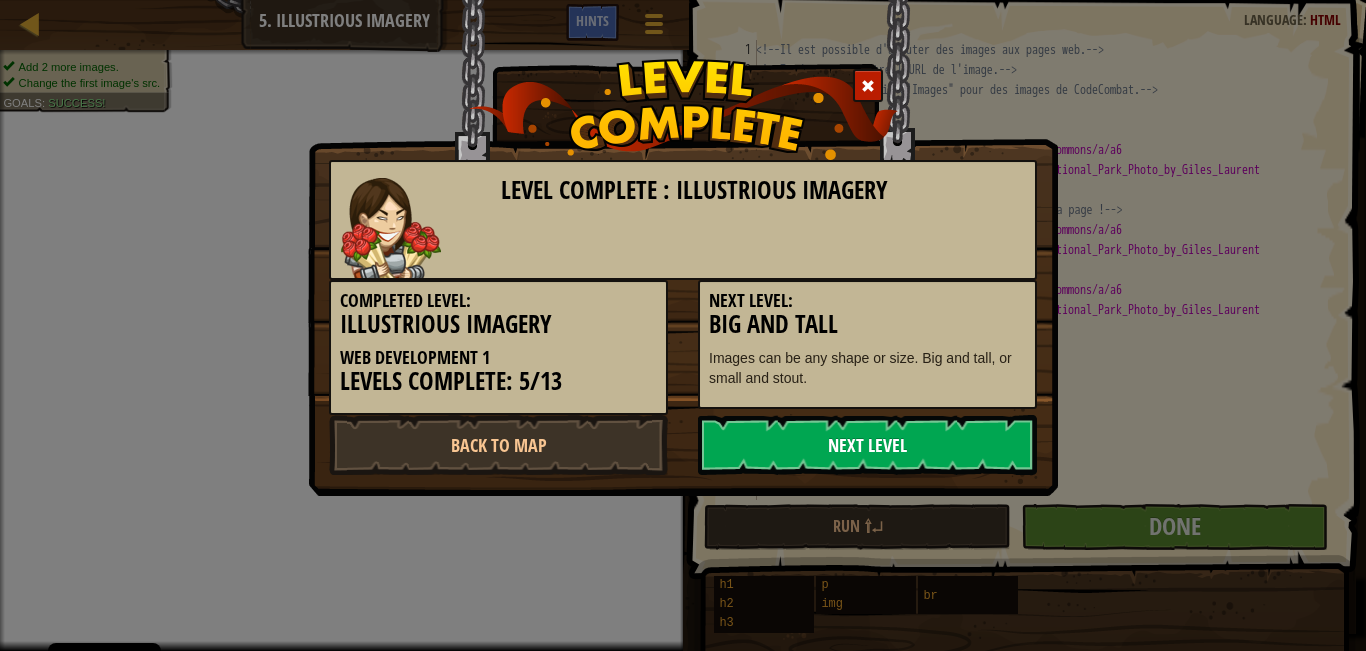 click on "Next Level" at bounding box center (867, 445) 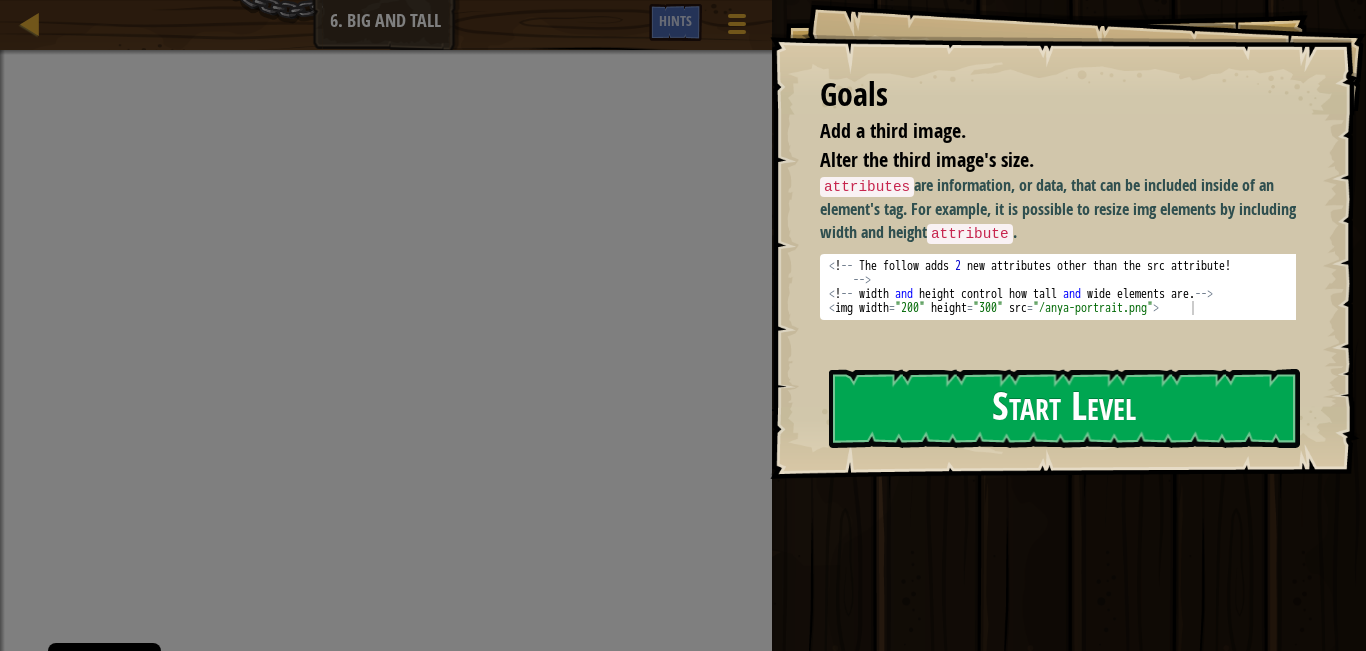 click on "Start Level" at bounding box center [1064, 408] 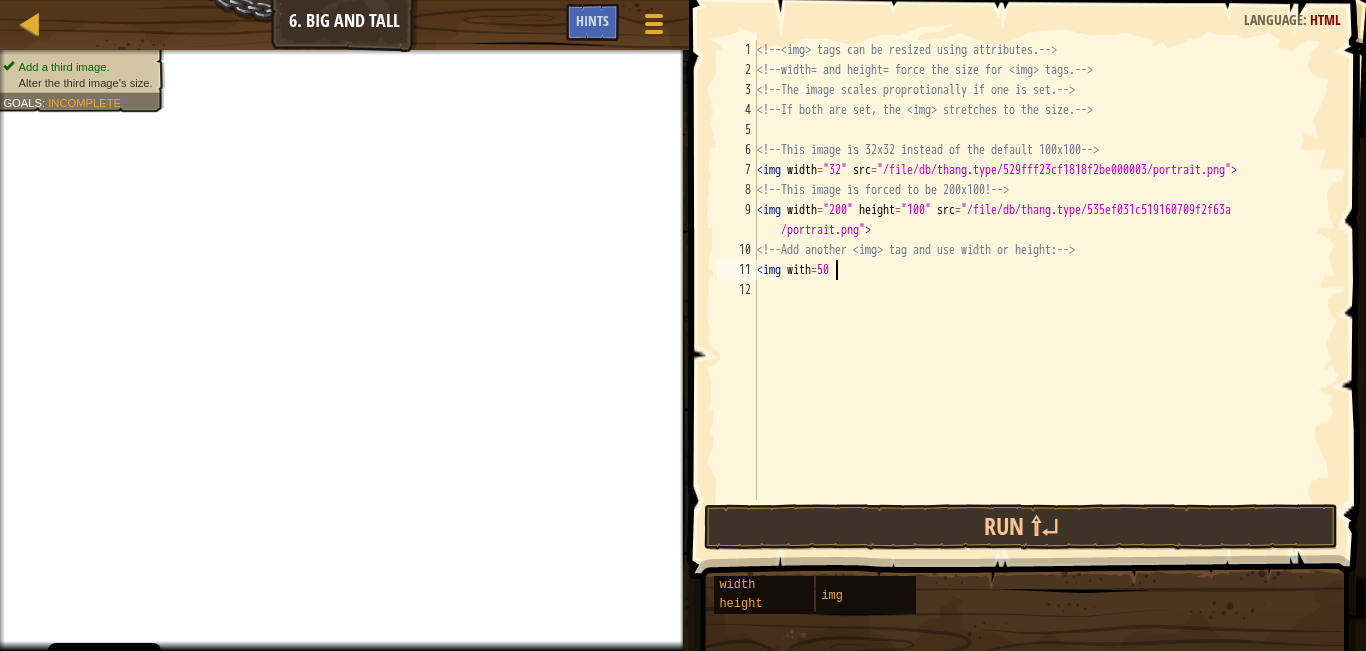 scroll, scrollTop: 9, scrollLeft: 5, axis: both 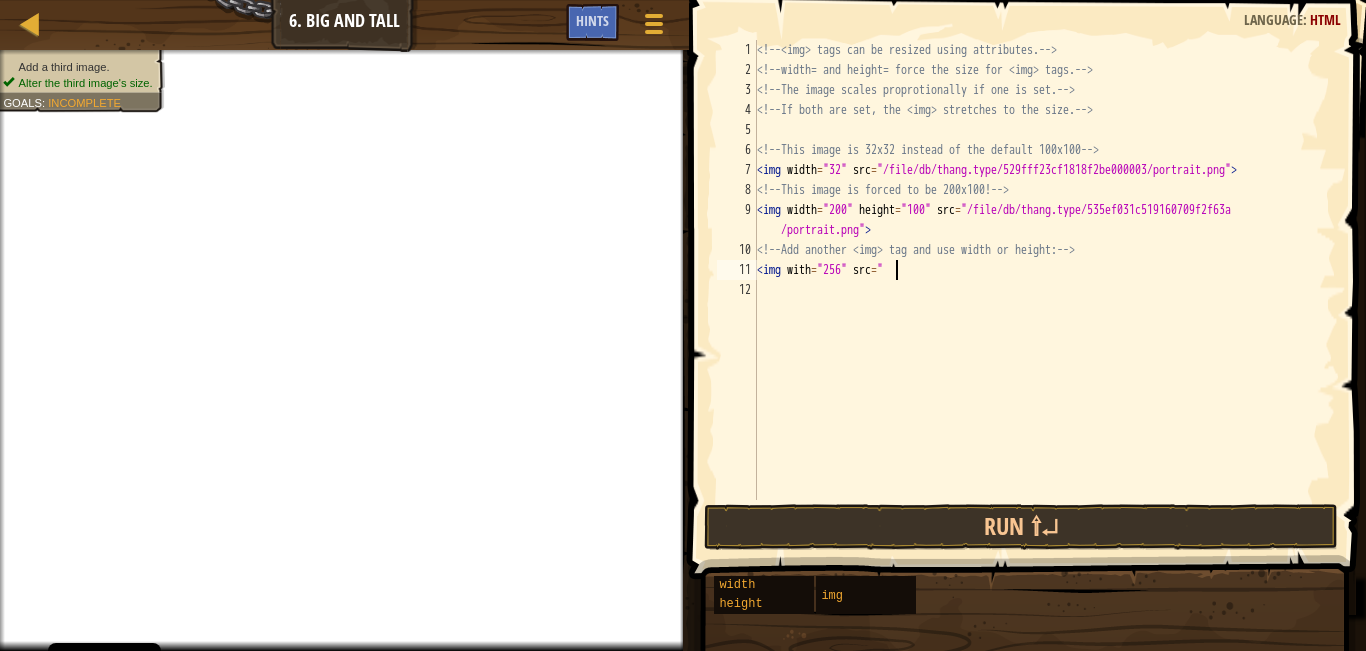 paste on "https://static.wikia.nocookie.net/superheroes/images/7/72/Superman.jpg/revision/latest?cb=20230418165353" 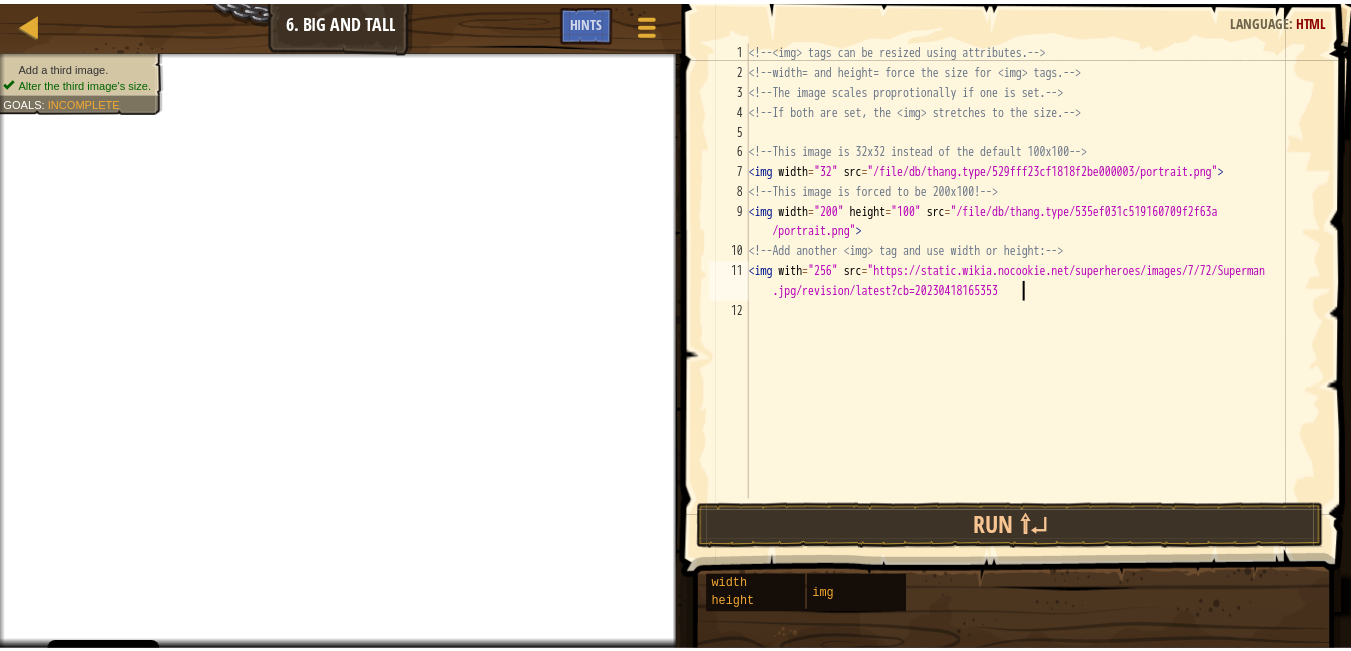 scroll, scrollTop: 9, scrollLeft: 68, axis: both 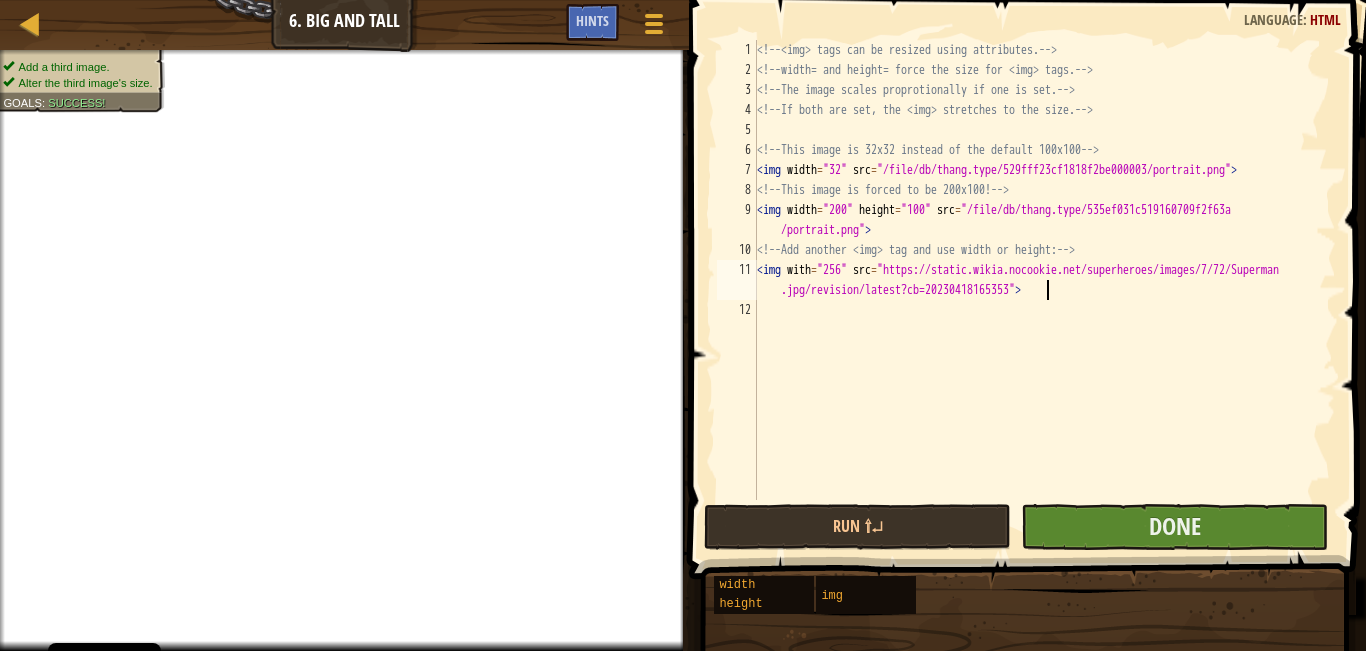 type on "<img with="256" src="https://static.wikia.nocookie.net/superheroes/images/7/72/Superman.jpg/revision/latest?cb=20230418165353">" 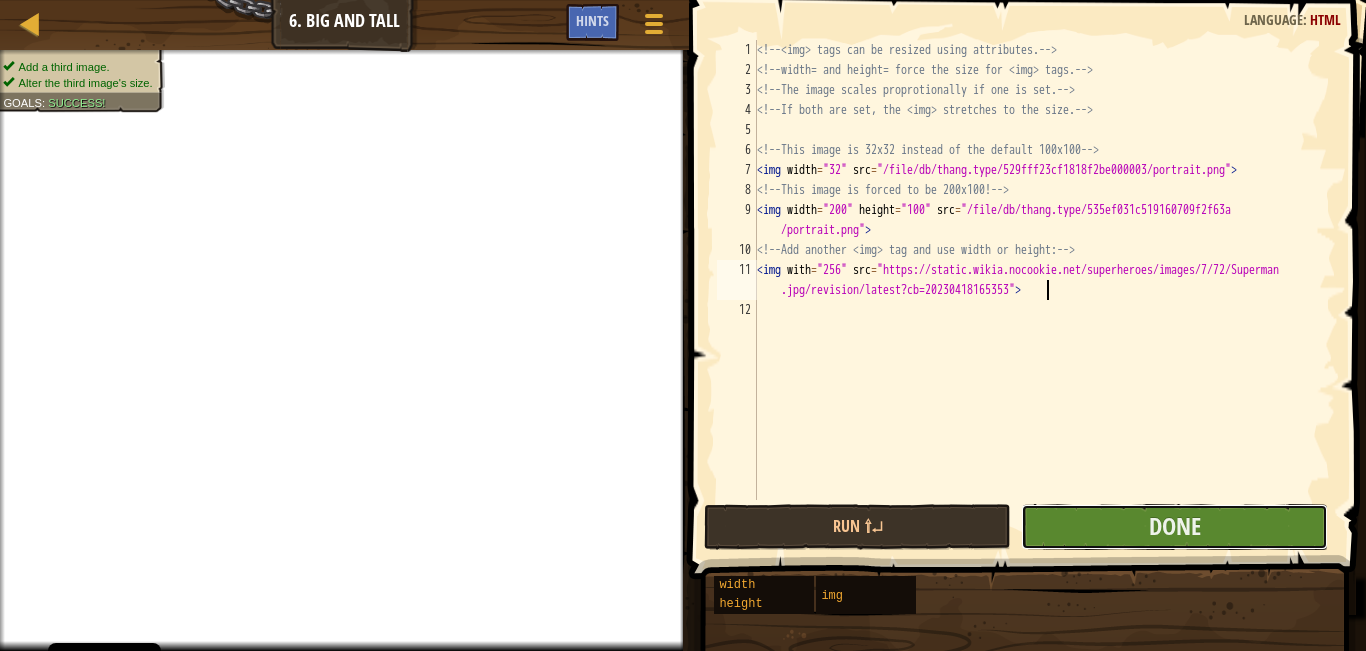 click on "Done" at bounding box center [1174, 527] 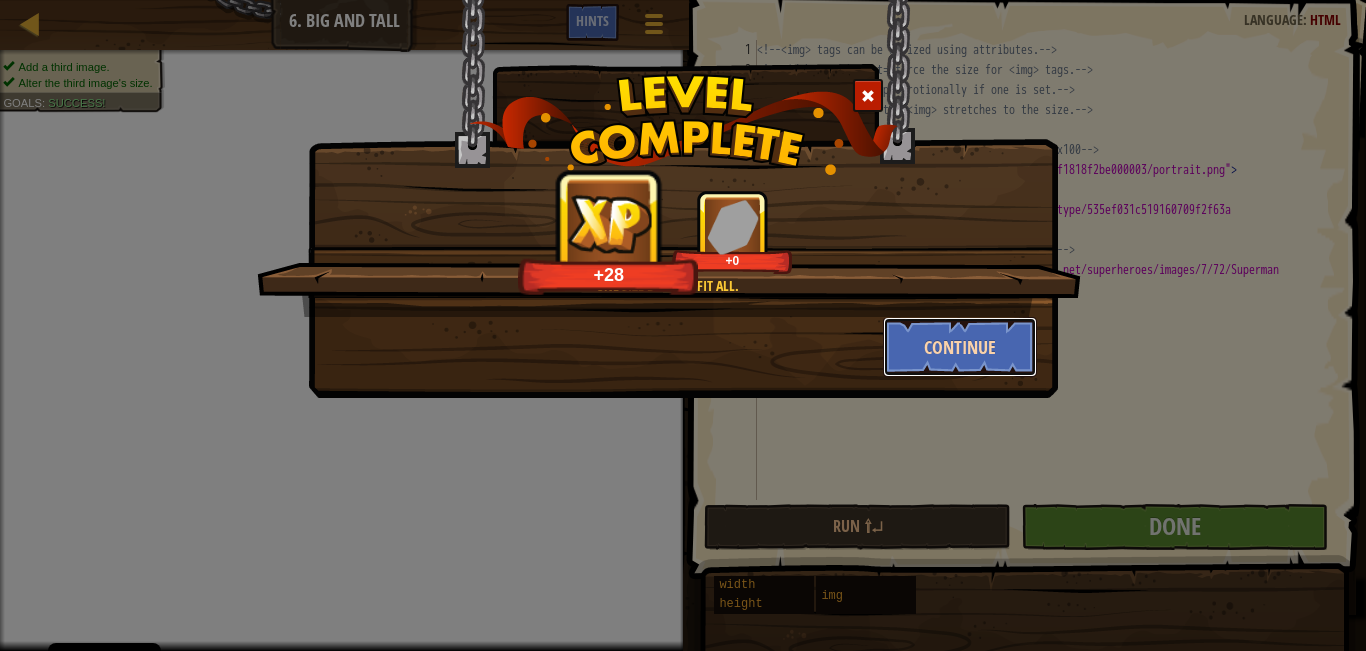 click on "Continue" at bounding box center (960, 347) 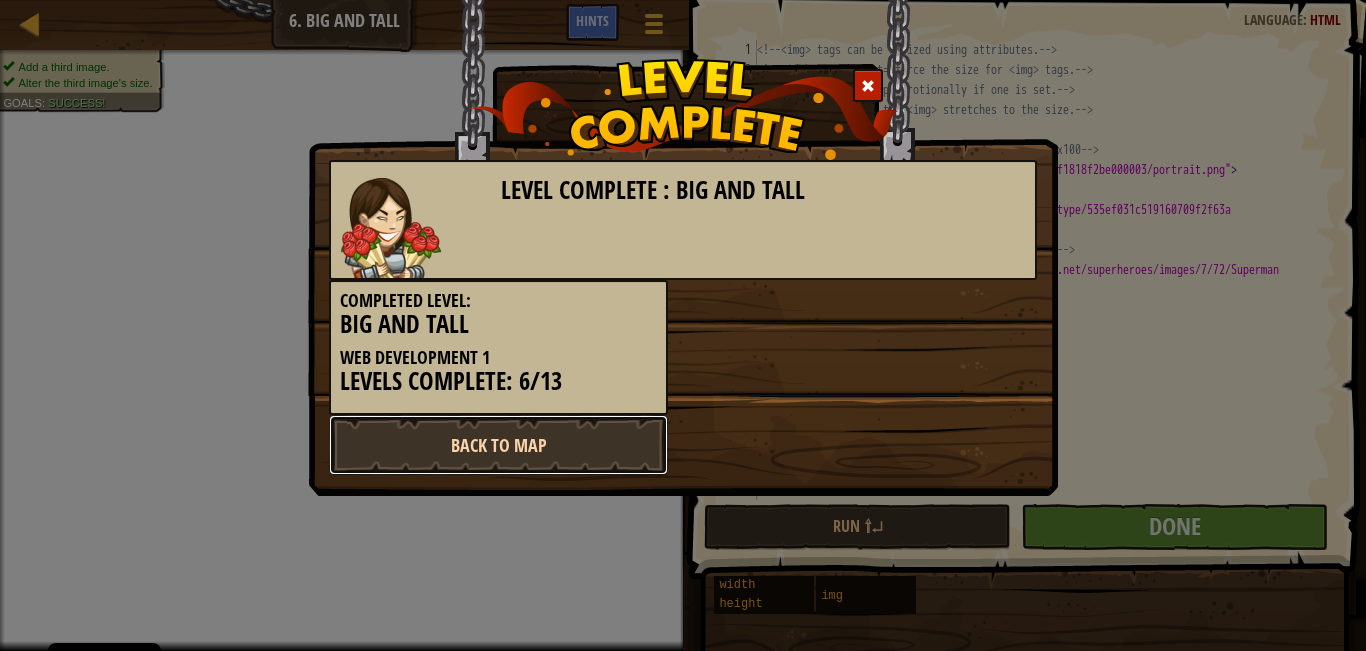 click on "Back to Map" at bounding box center [498, 445] 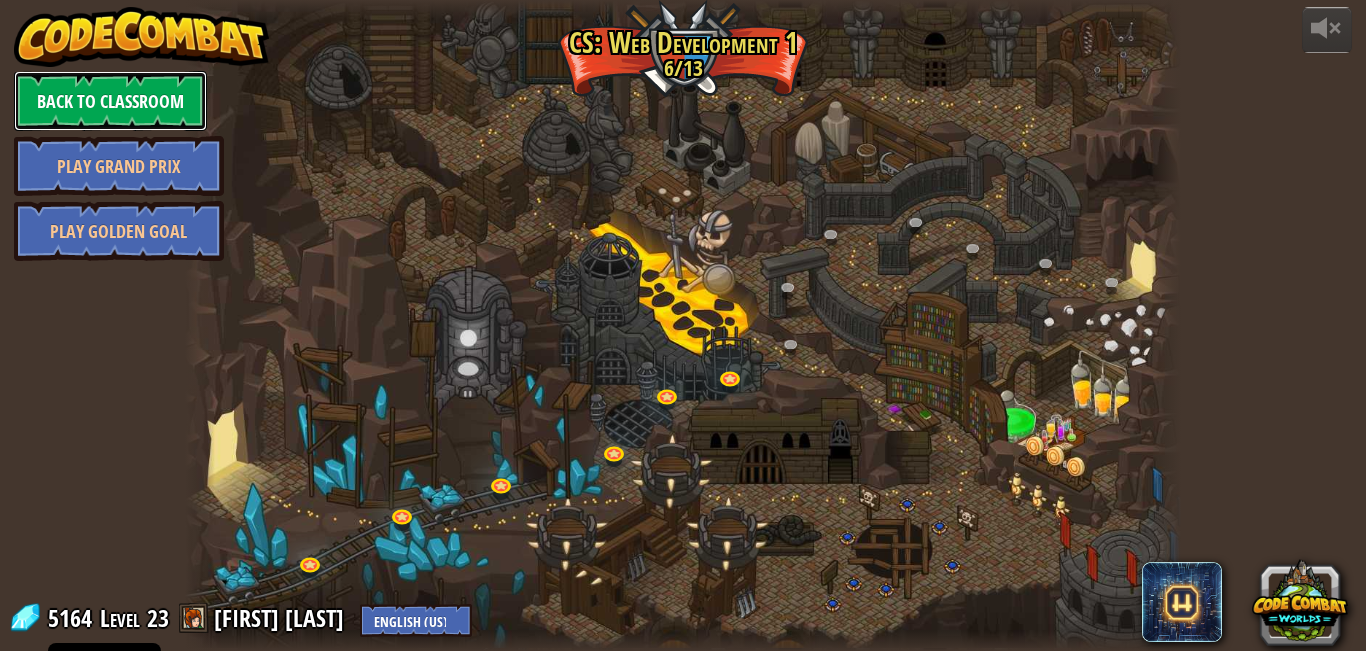 click on "Back to Classroom" at bounding box center (110, 101) 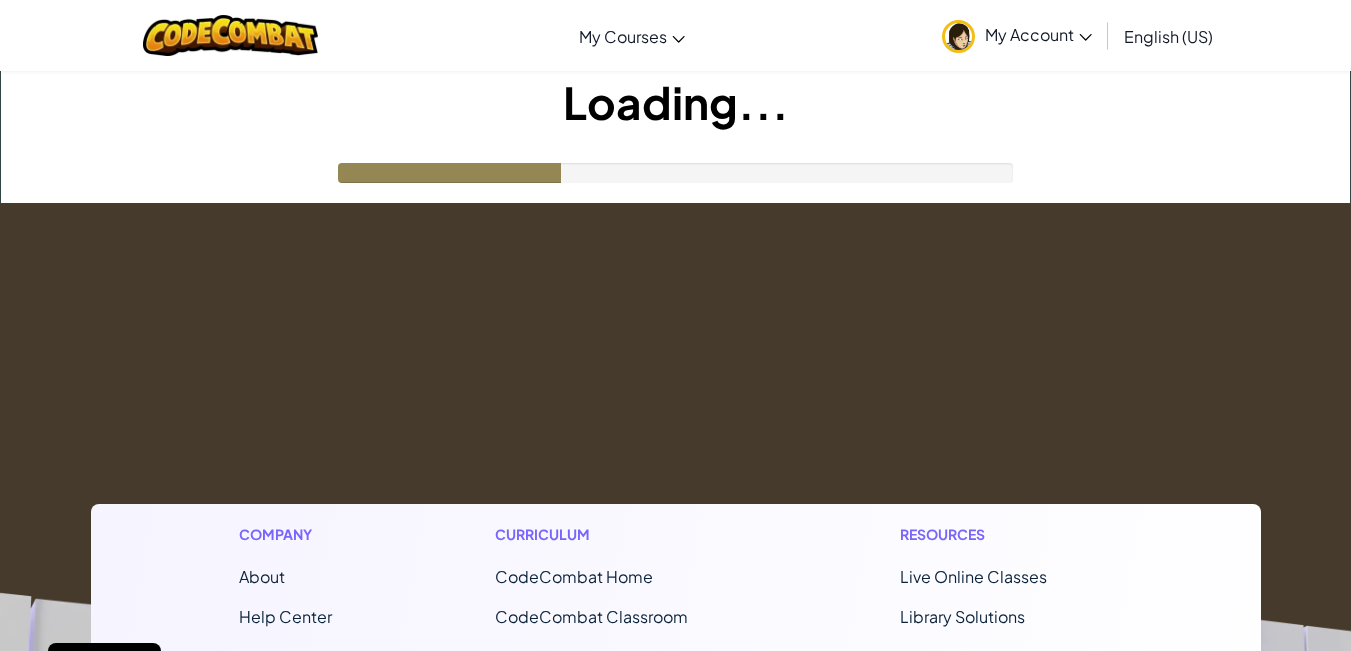 click on "Loading..." at bounding box center (675, 102) 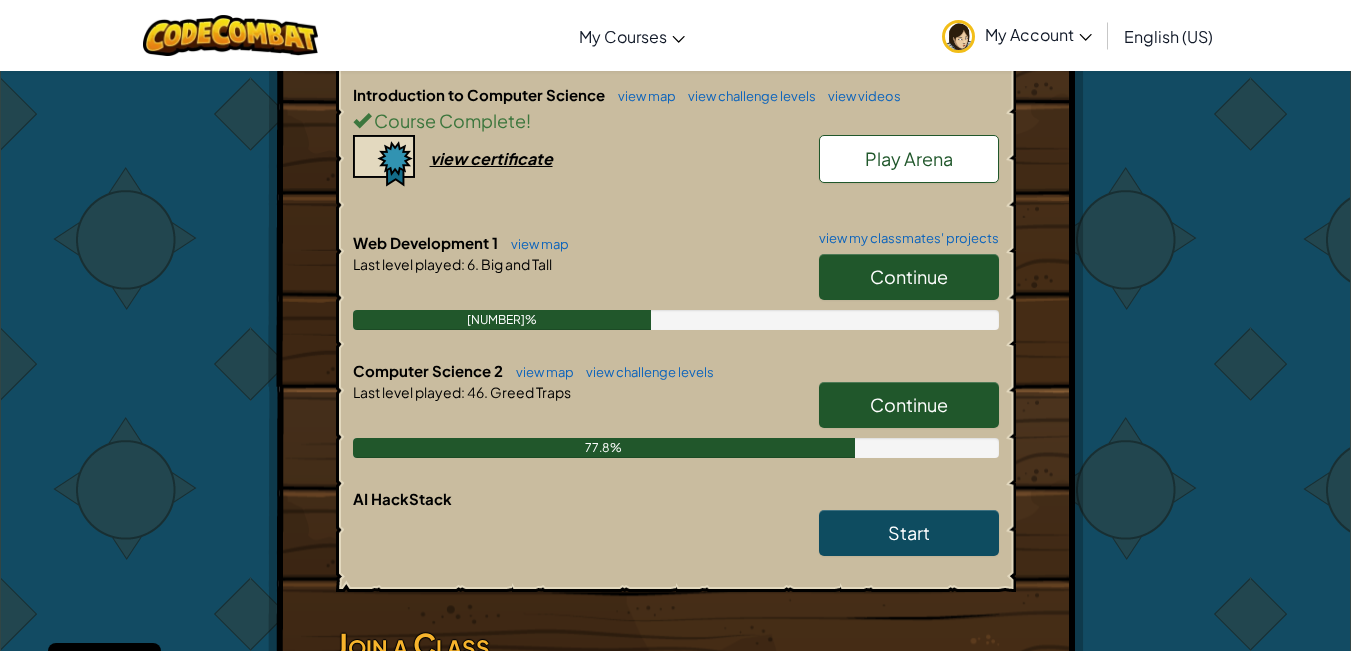 scroll, scrollTop: 461, scrollLeft: 0, axis: vertical 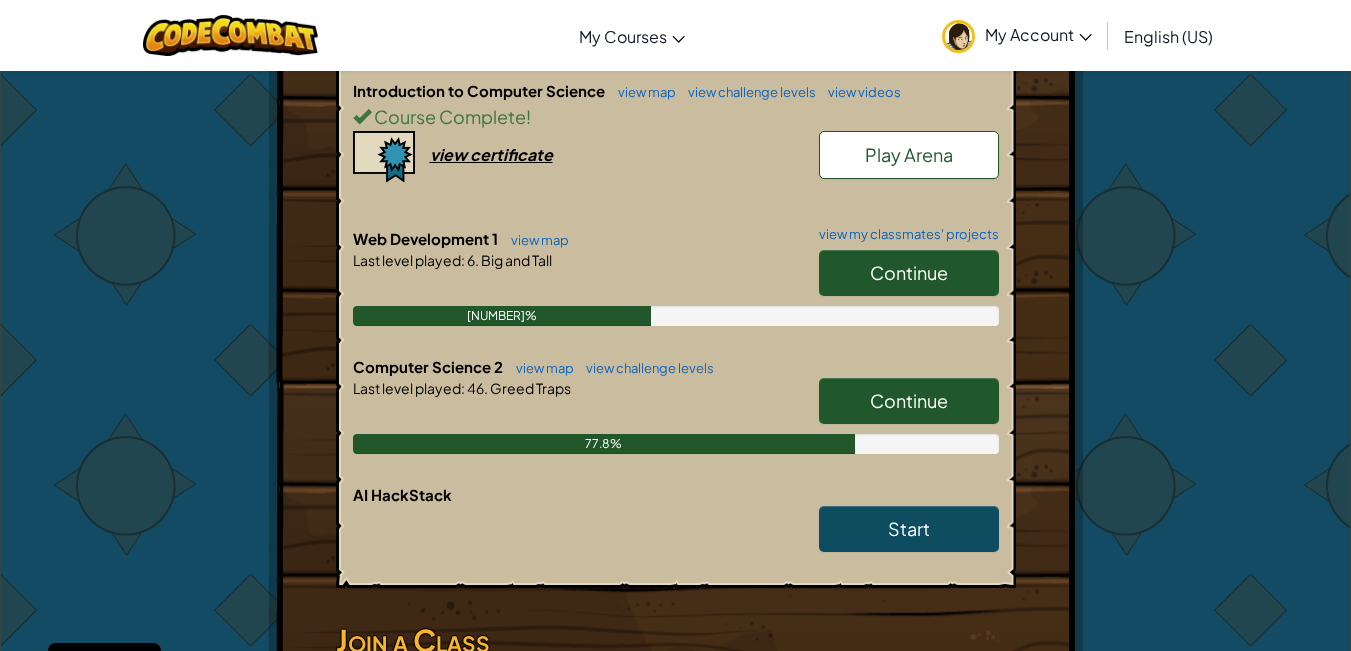 click on "Continue" at bounding box center [909, 401] 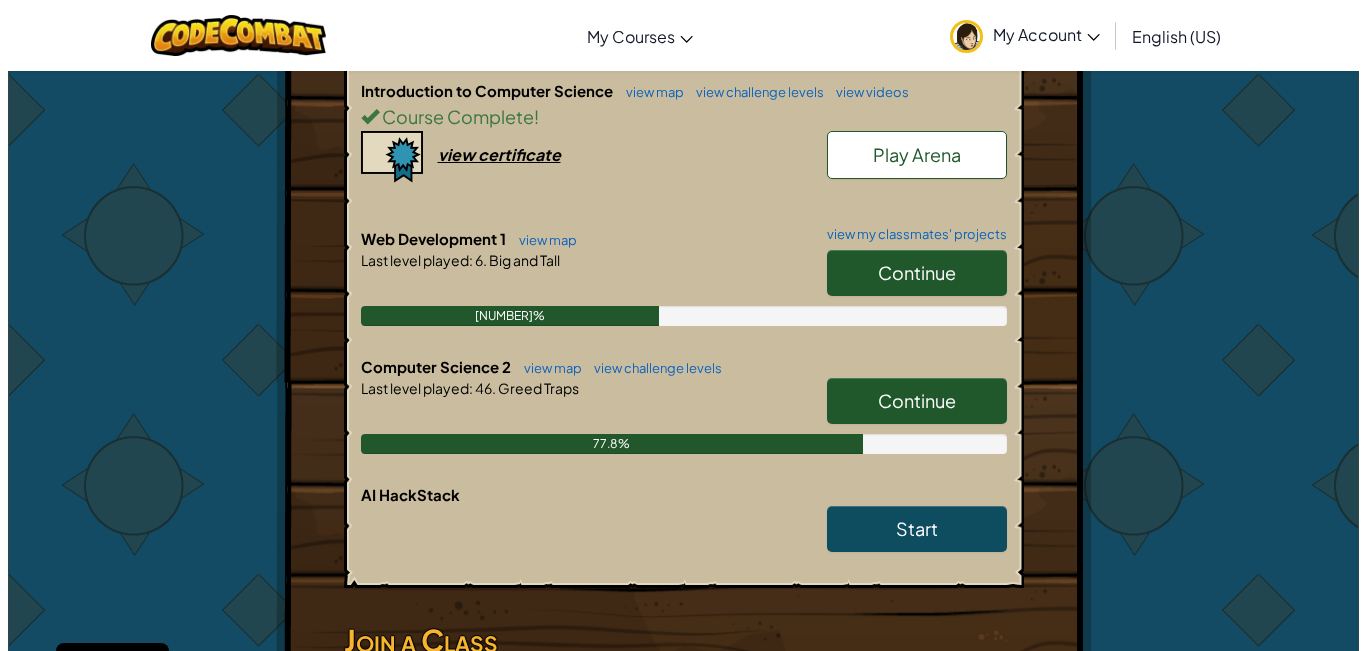 scroll, scrollTop: 0, scrollLeft: 0, axis: both 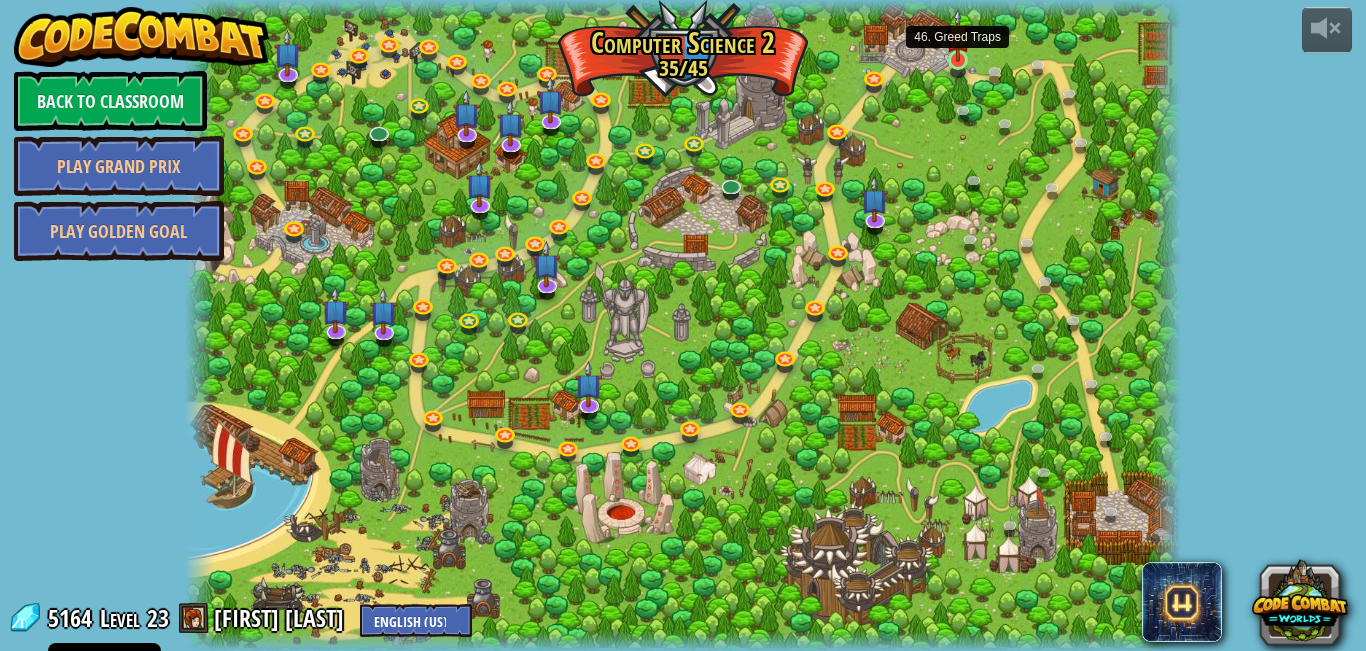 click at bounding box center [958, 35] 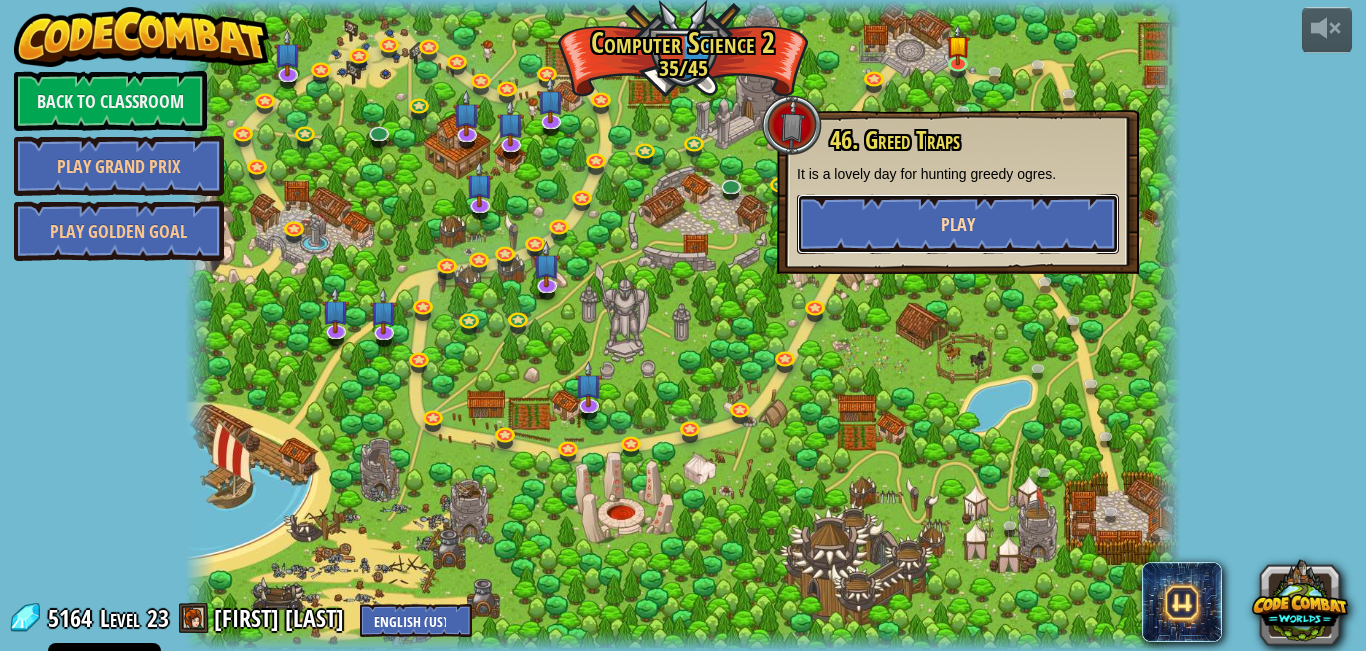 click on "Play" at bounding box center [958, 224] 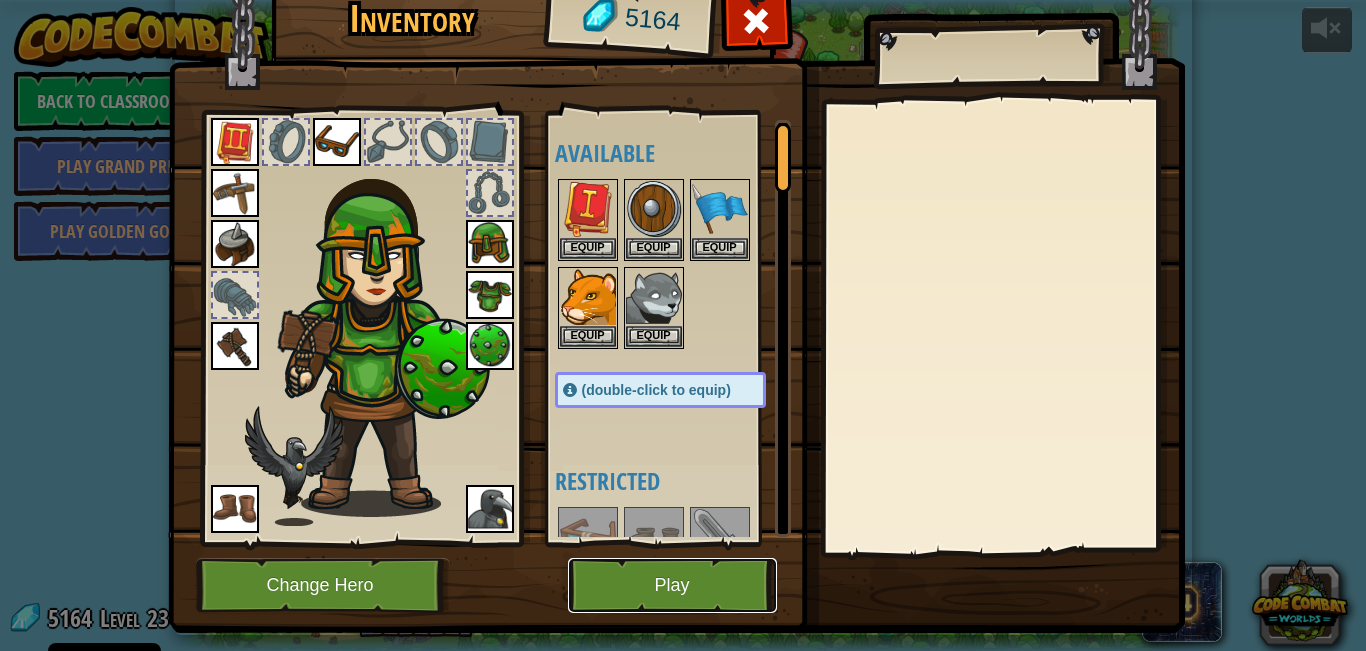 click on "Play" at bounding box center [672, 585] 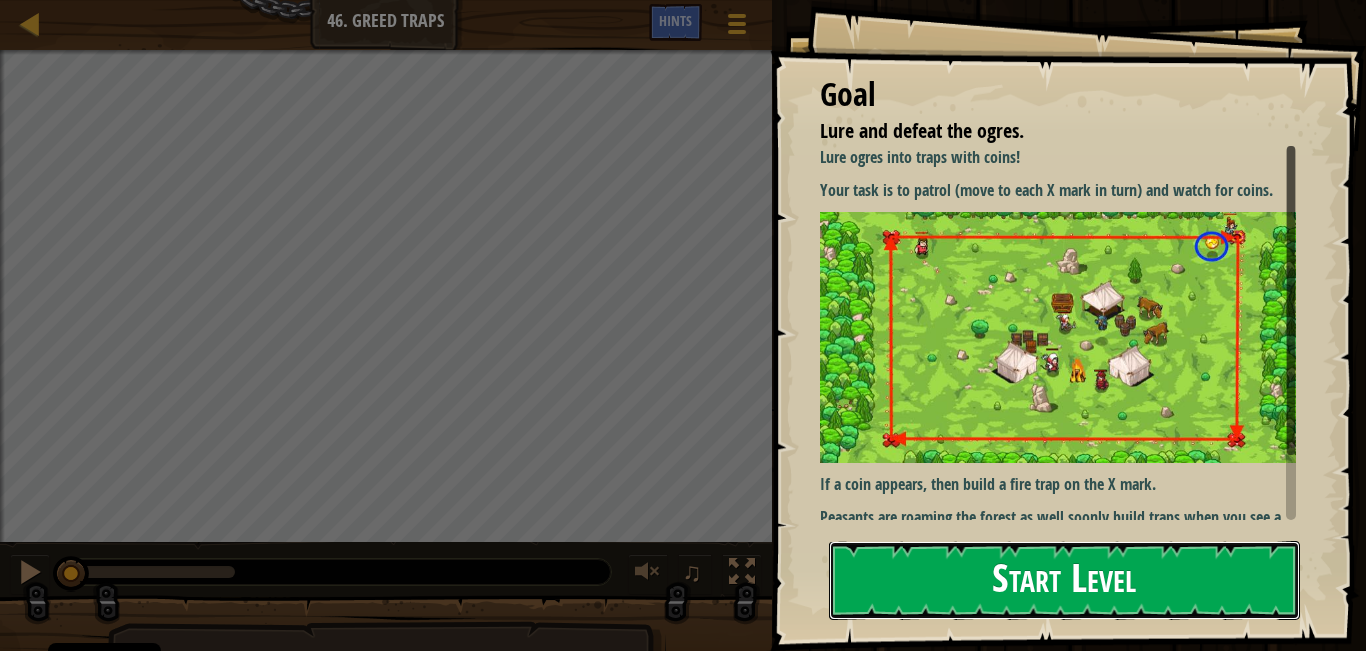 click on "Start Level" at bounding box center [1064, 580] 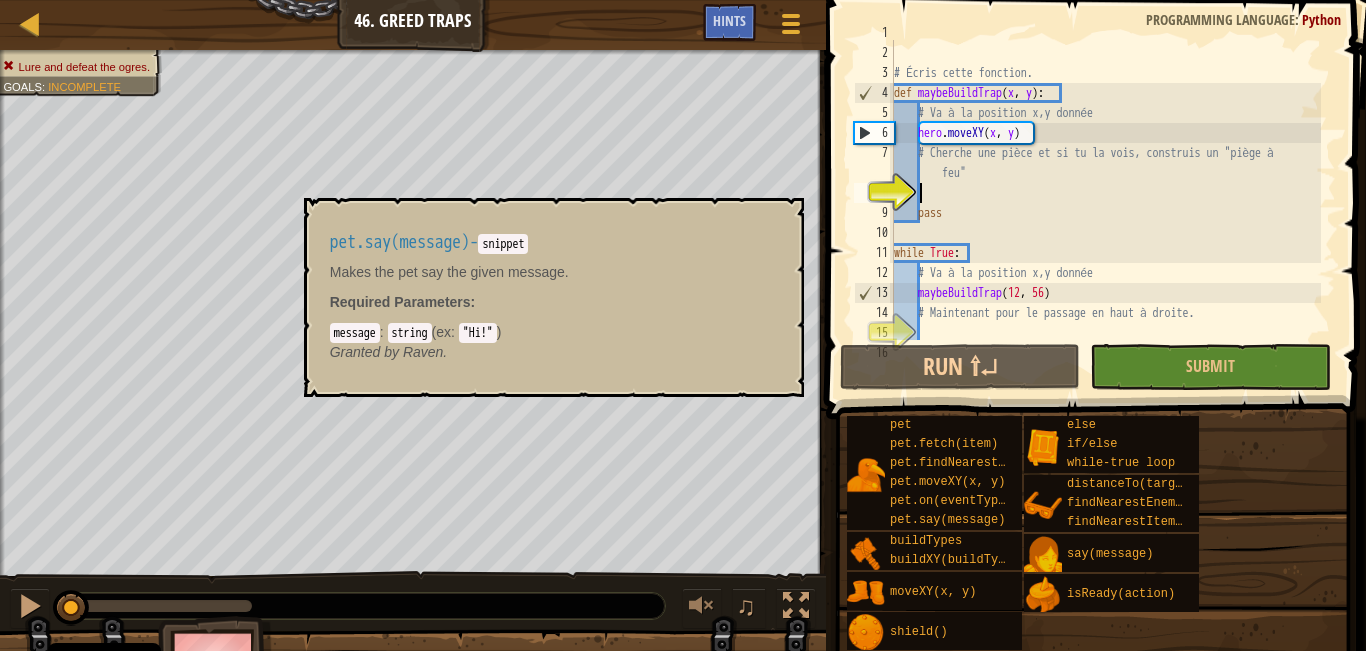 scroll, scrollTop: 20, scrollLeft: 0, axis: vertical 